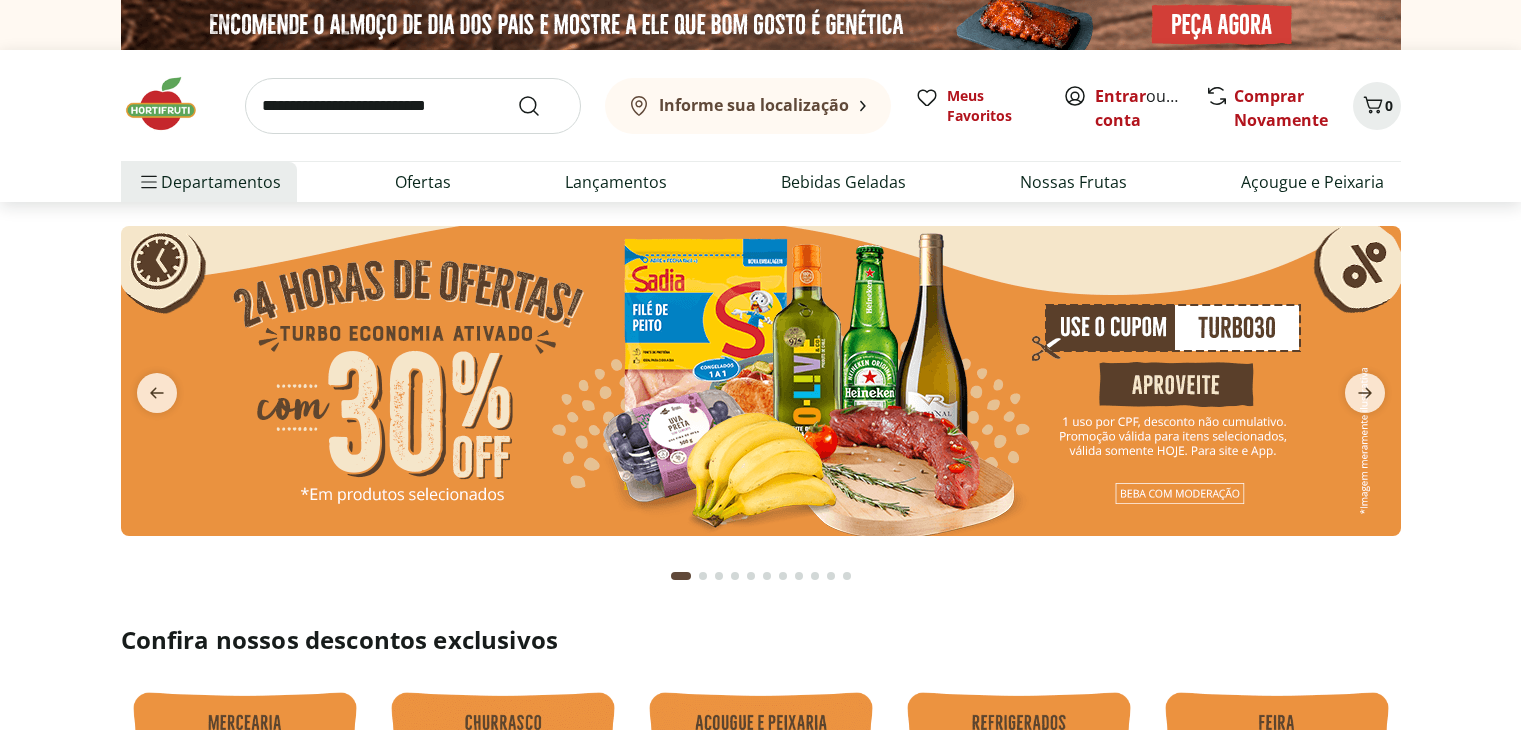 scroll, scrollTop: 0, scrollLeft: 0, axis: both 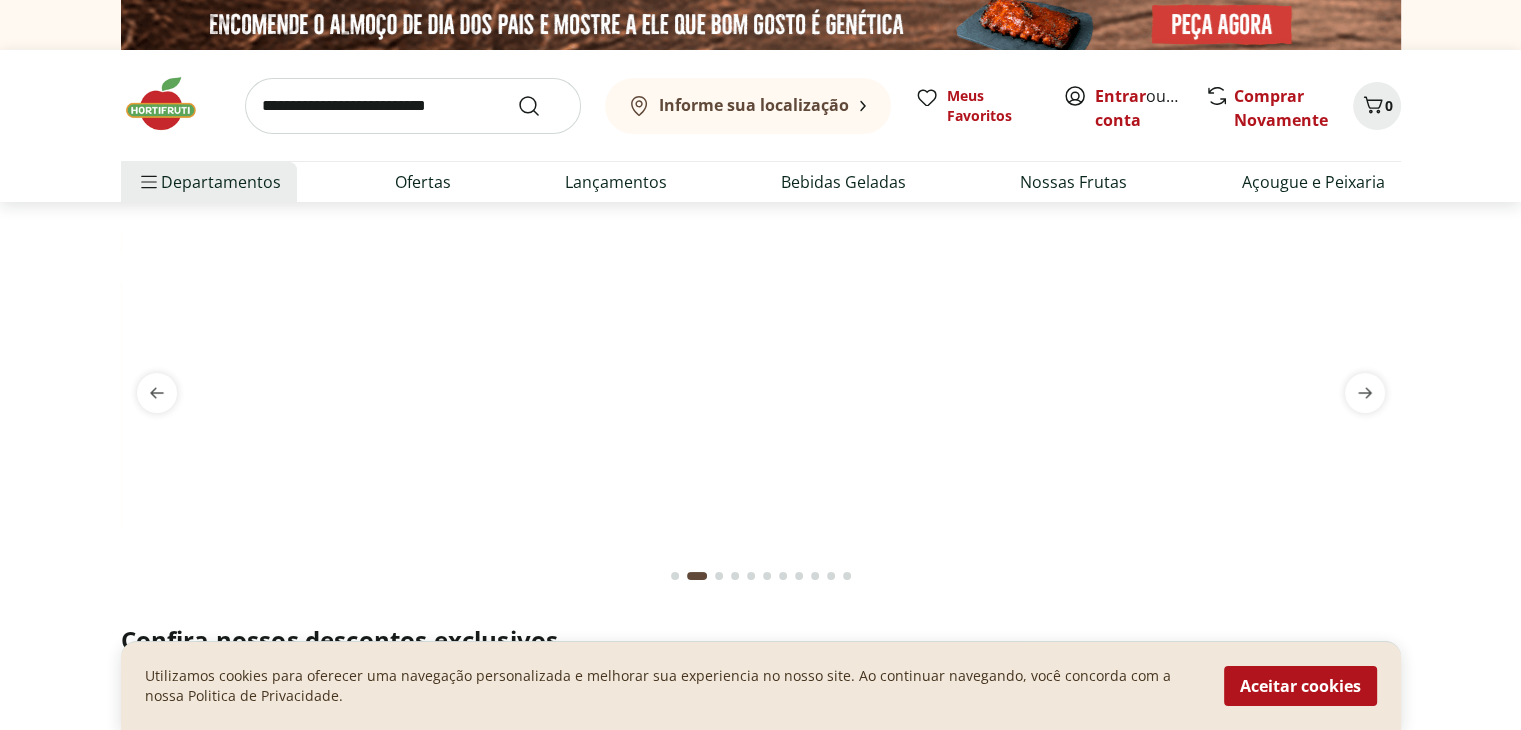 click at bounding box center [760, 226] 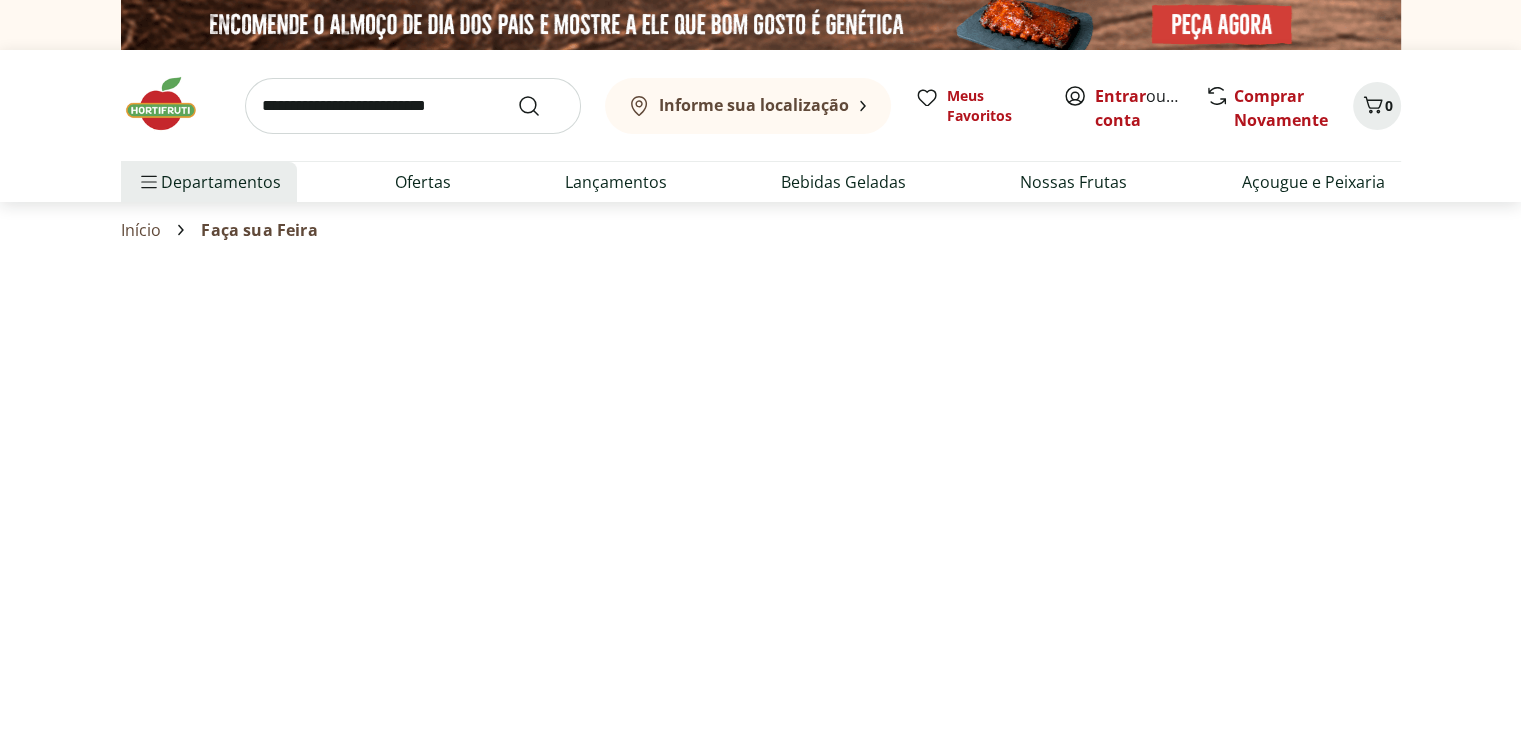 select on "**********" 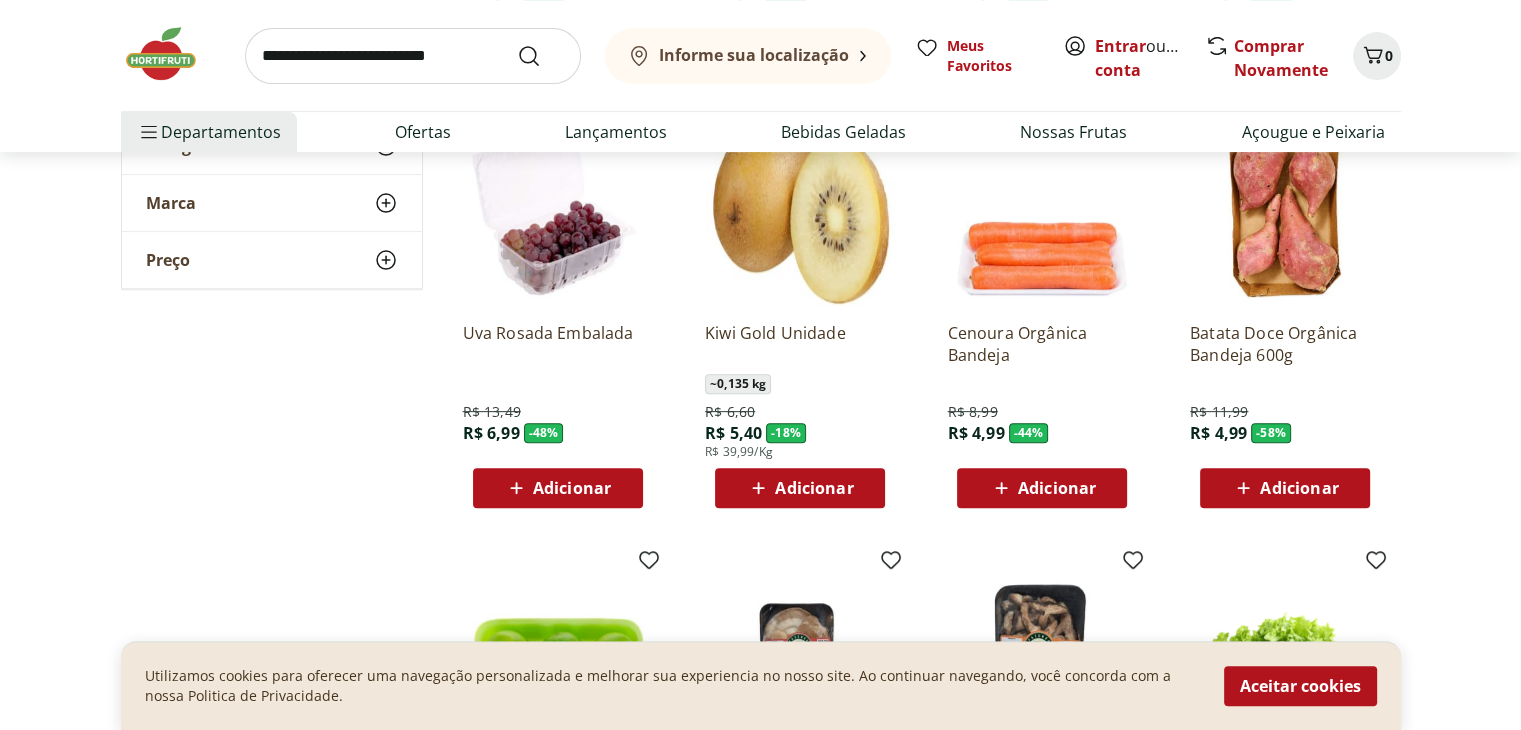 scroll, scrollTop: 700, scrollLeft: 0, axis: vertical 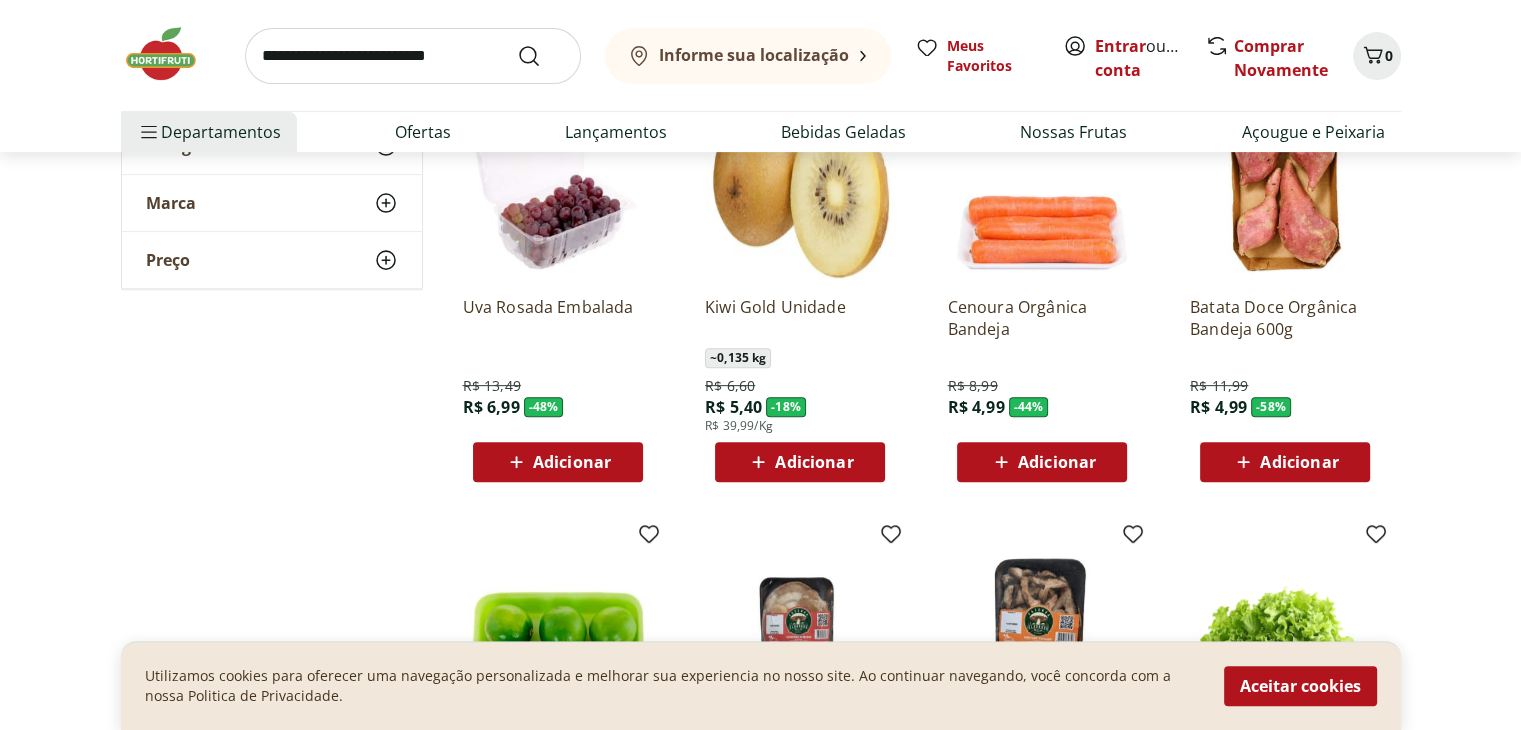 click on "Adicionar" at bounding box center (814, 462) 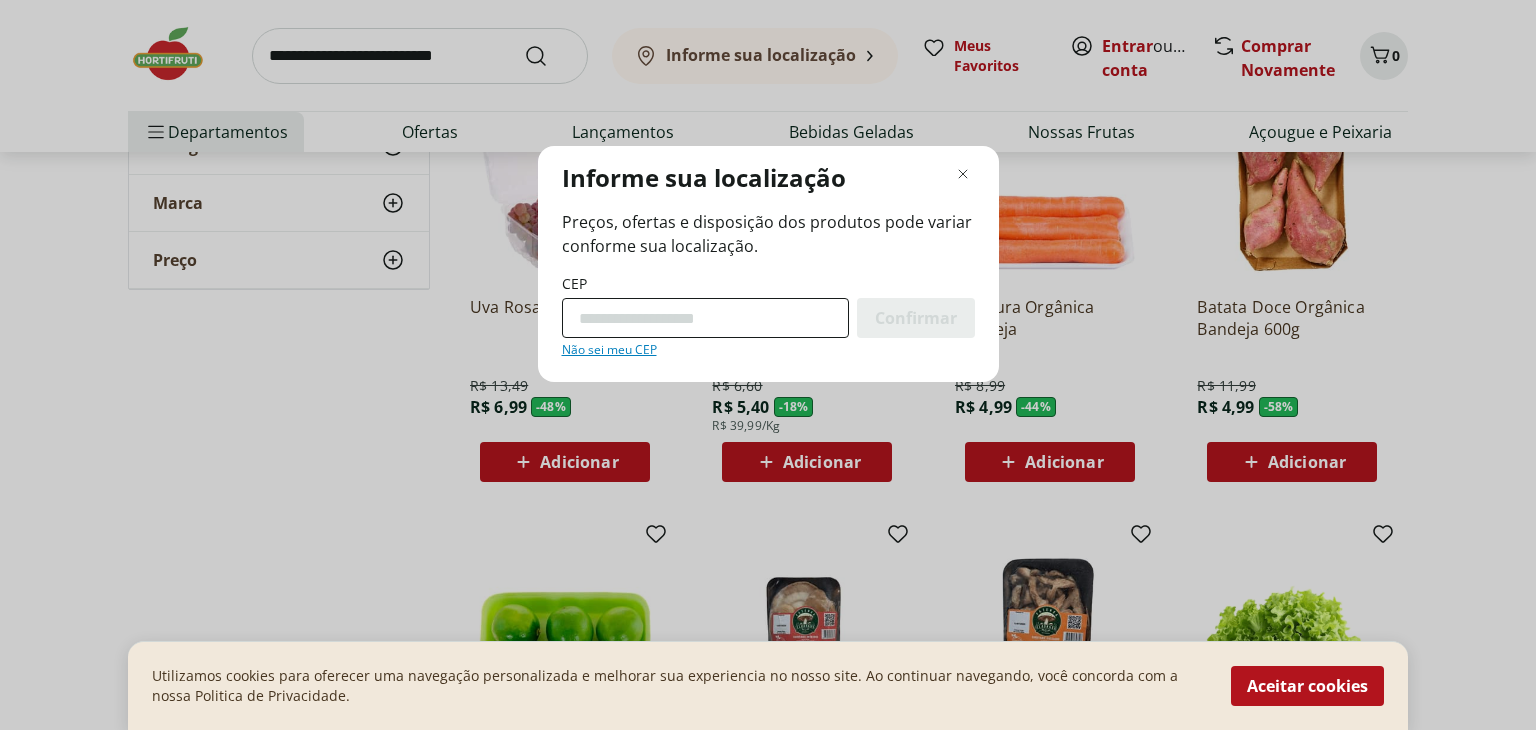 click on "CEP" at bounding box center [705, 318] 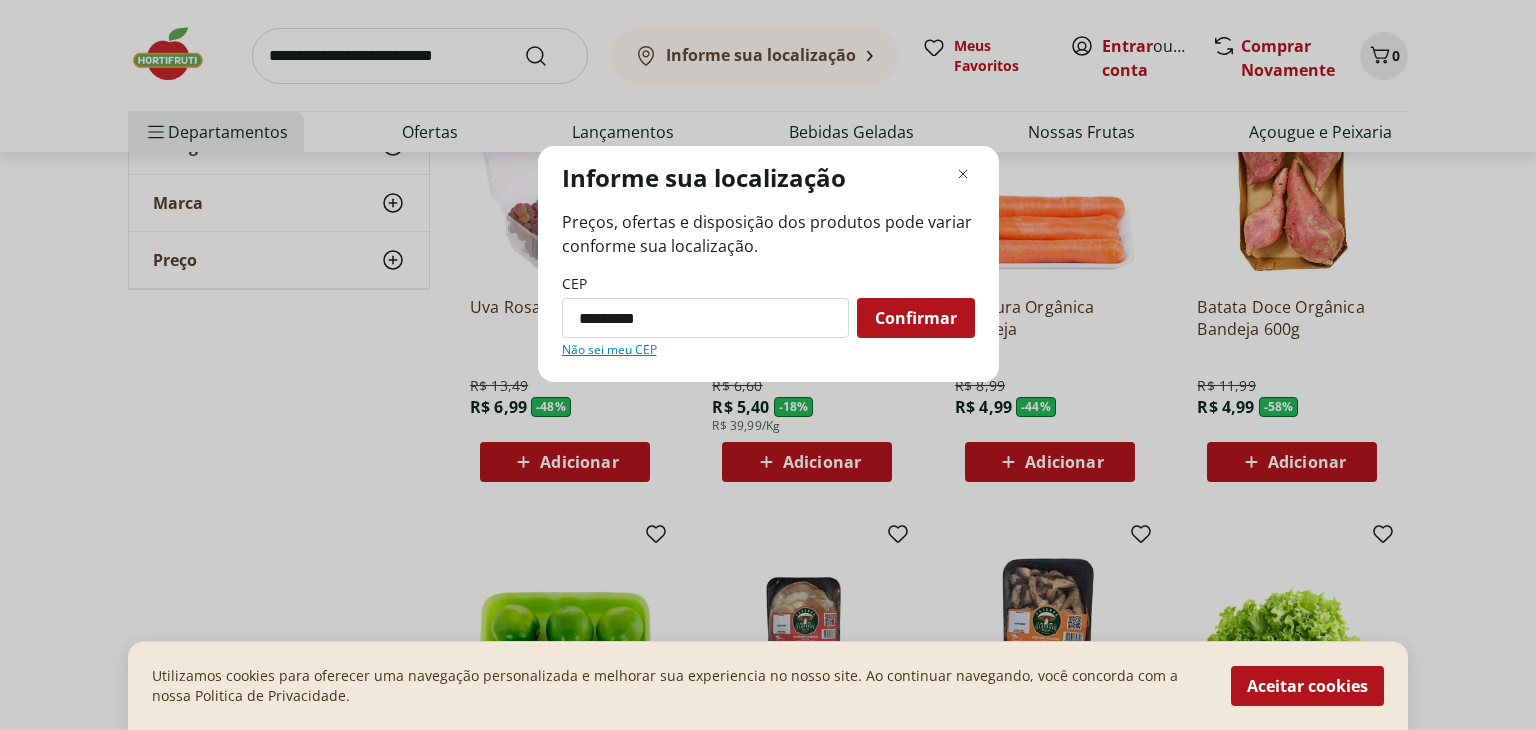 click on "Confirmar" at bounding box center [916, 318] 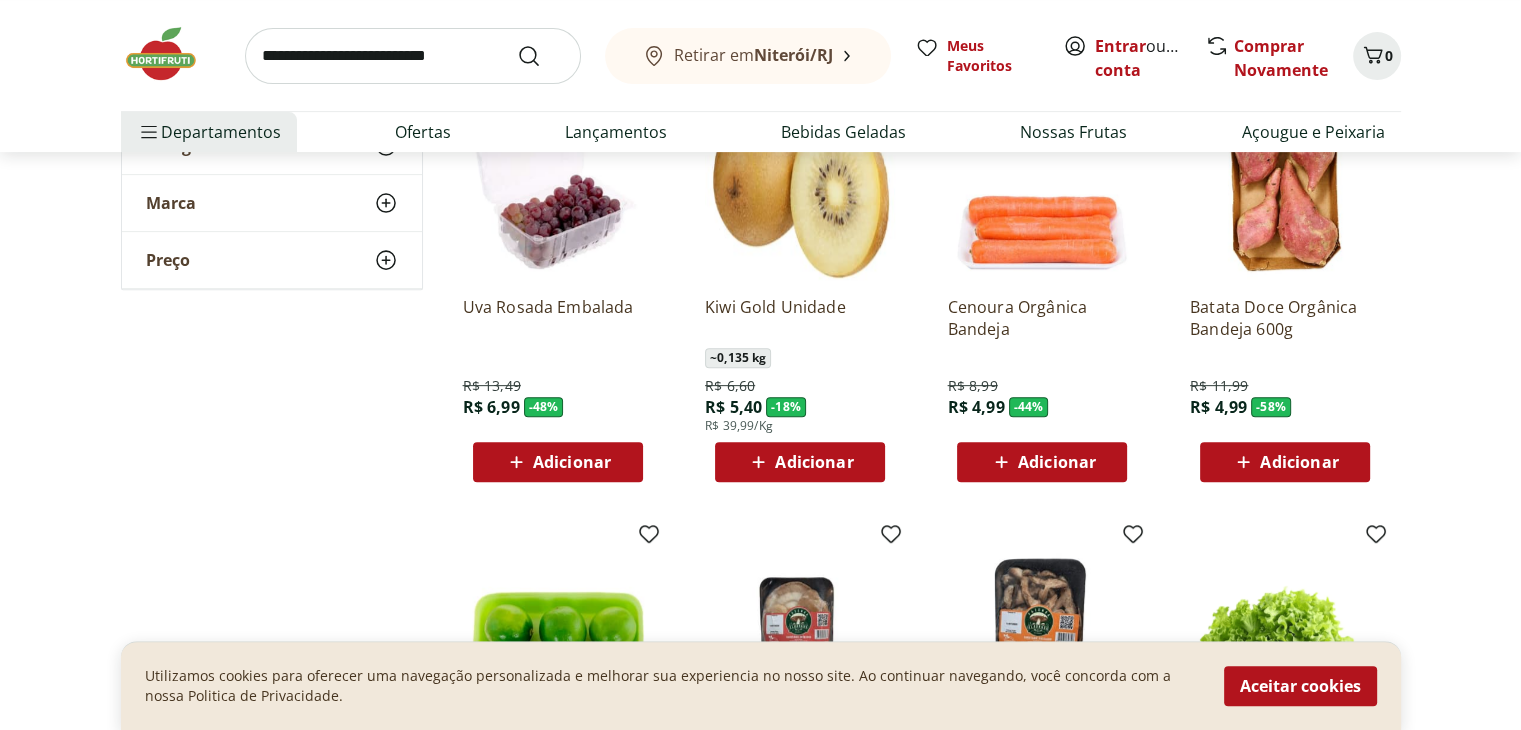 click on "Adicionar" at bounding box center [814, 462] 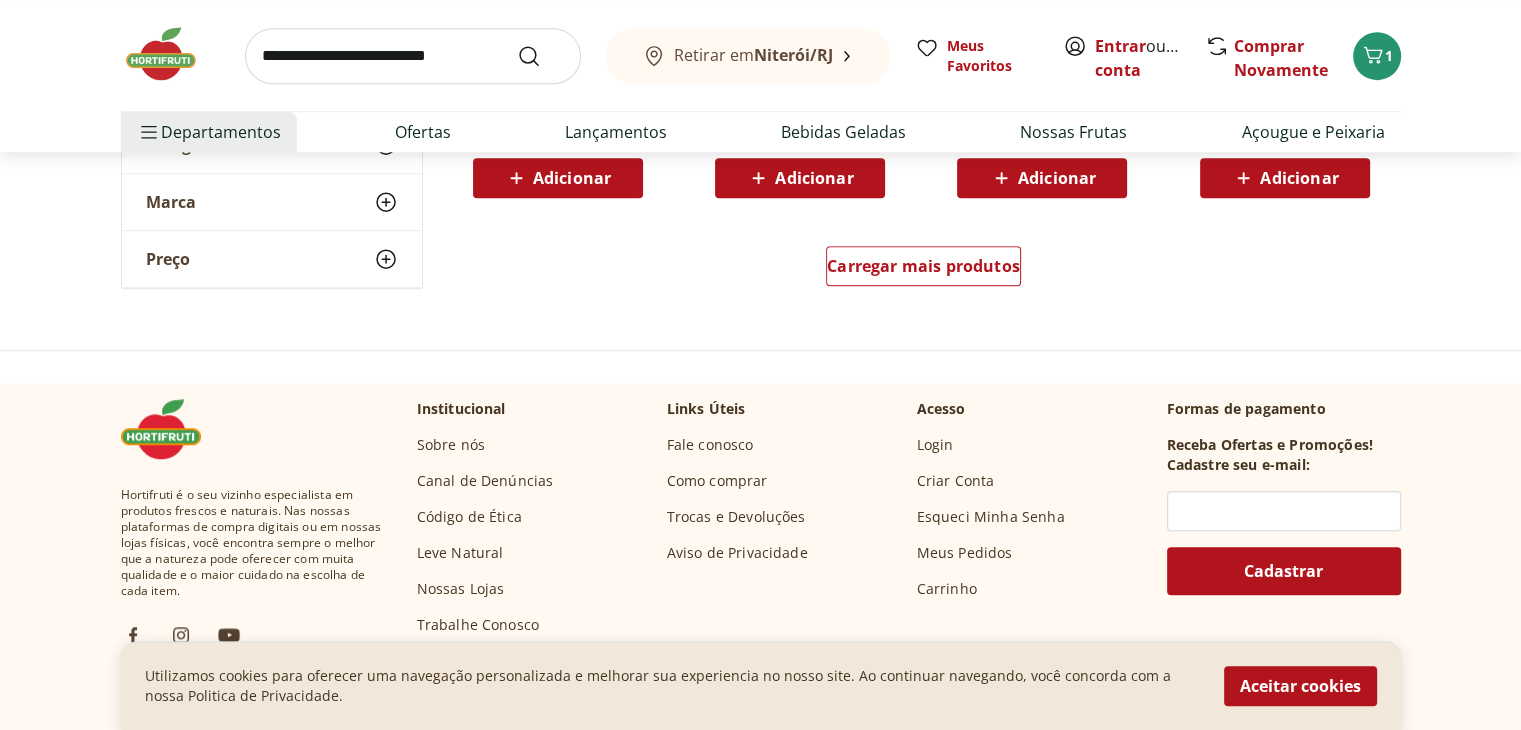 scroll, scrollTop: 1500, scrollLeft: 0, axis: vertical 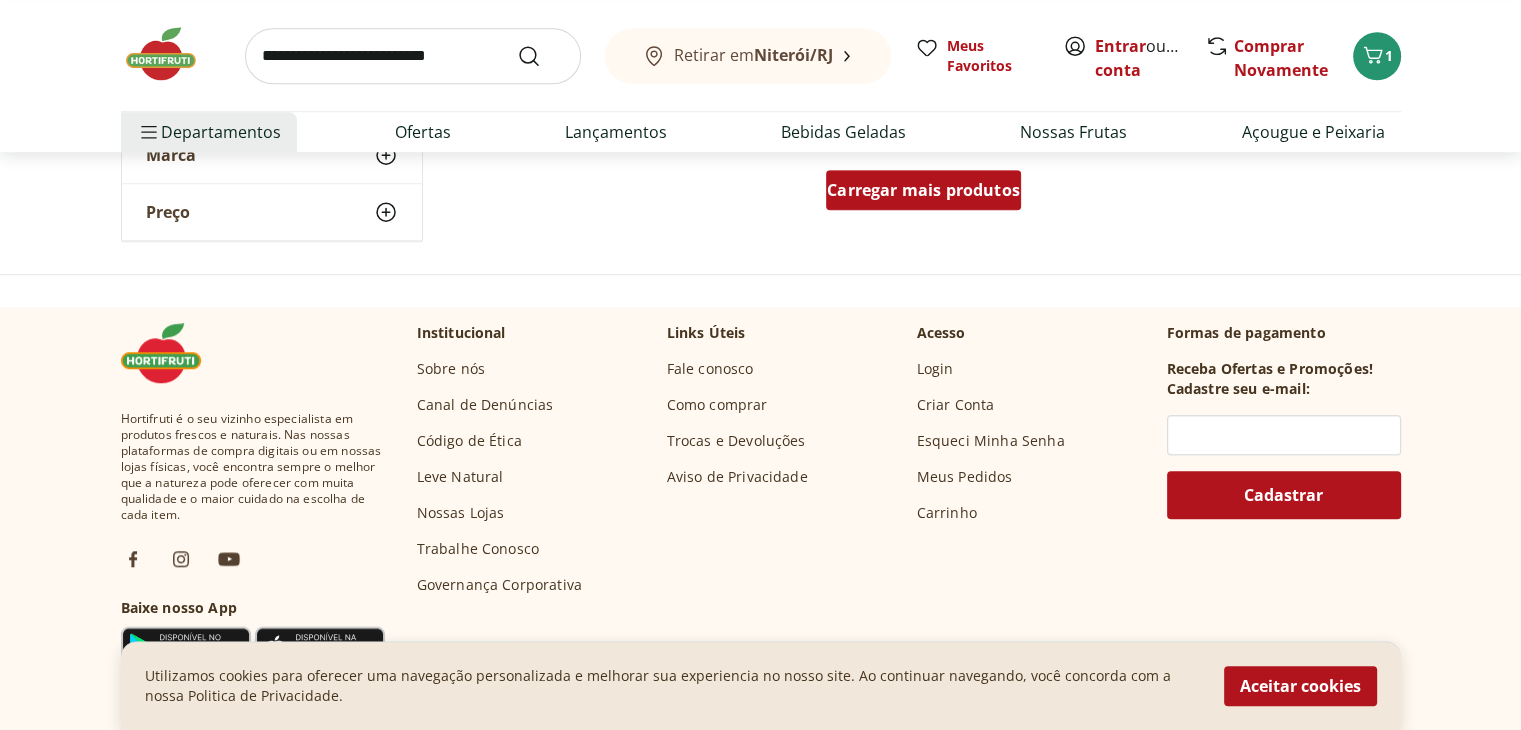 click on "Carregar mais produtos" at bounding box center [923, 190] 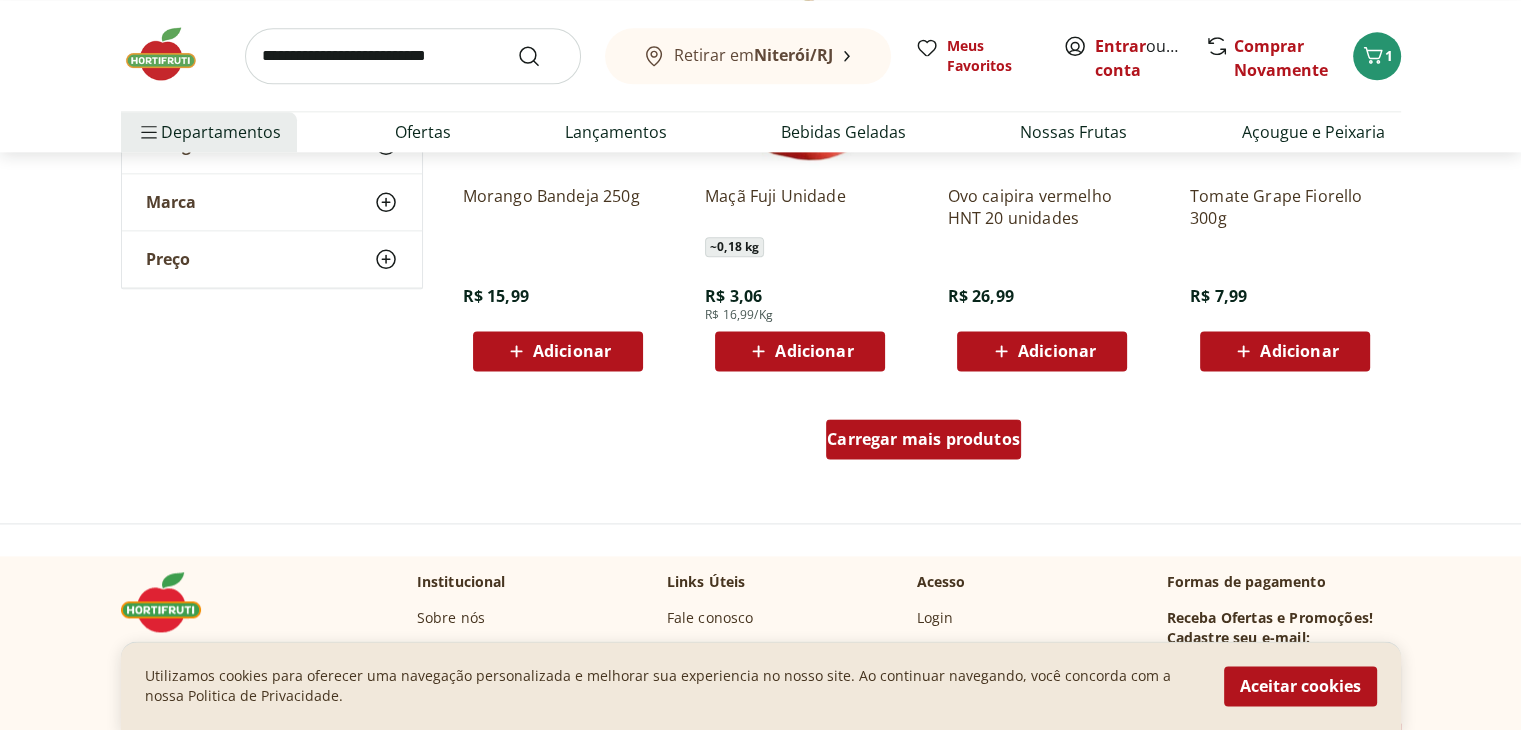 scroll, scrollTop: 2600, scrollLeft: 0, axis: vertical 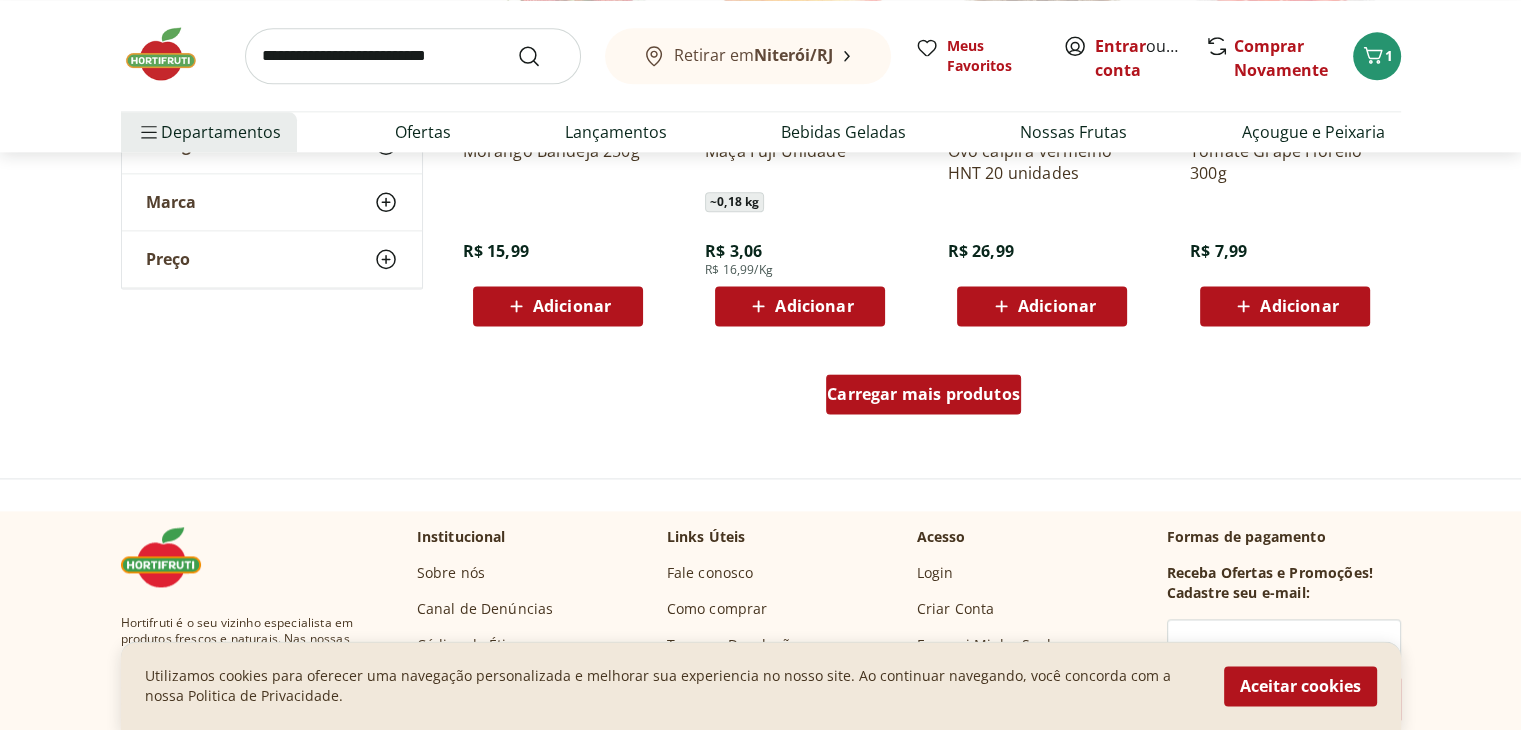click on "Carregar mais produtos" at bounding box center (923, 394) 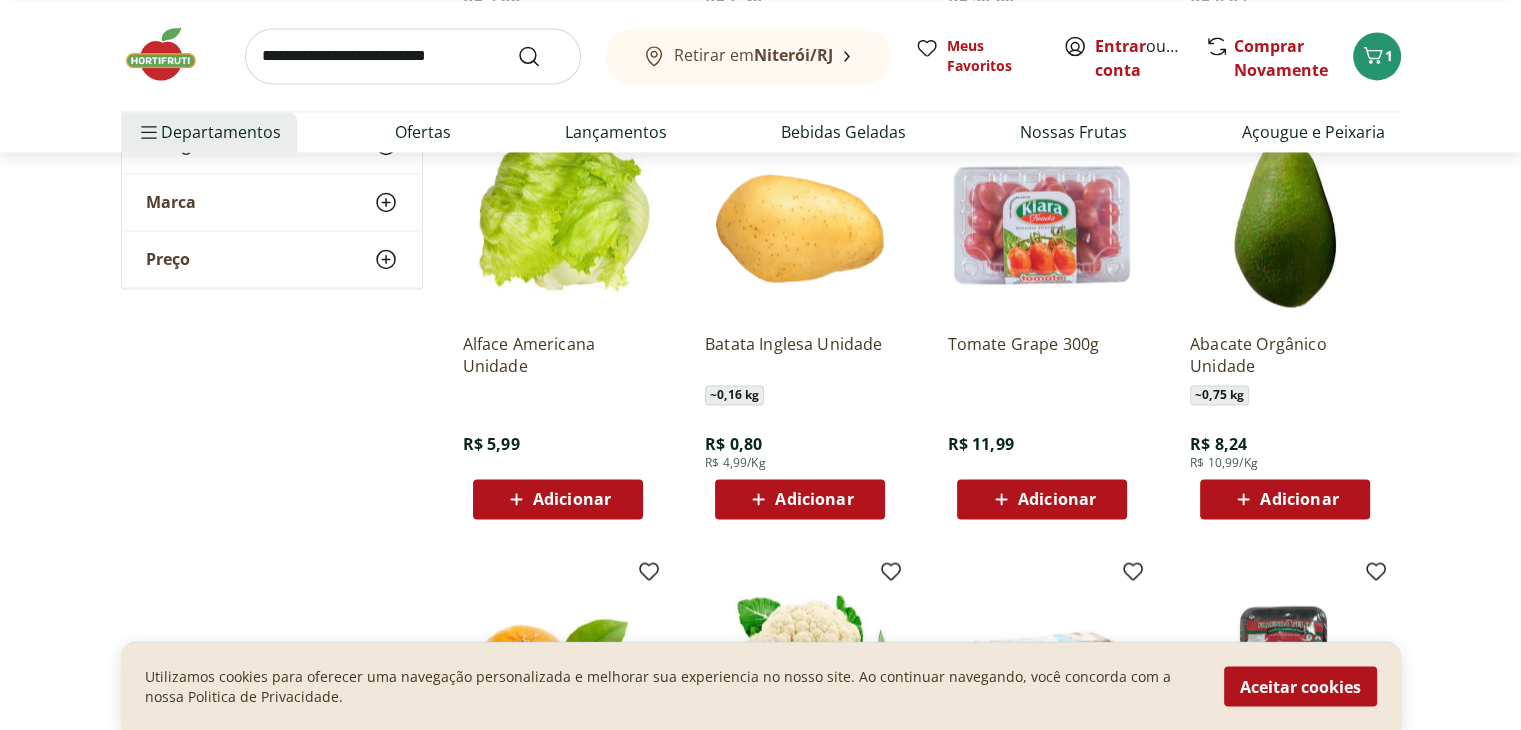 scroll, scrollTop: 3300, scrollLeft: 0, axis: vertical 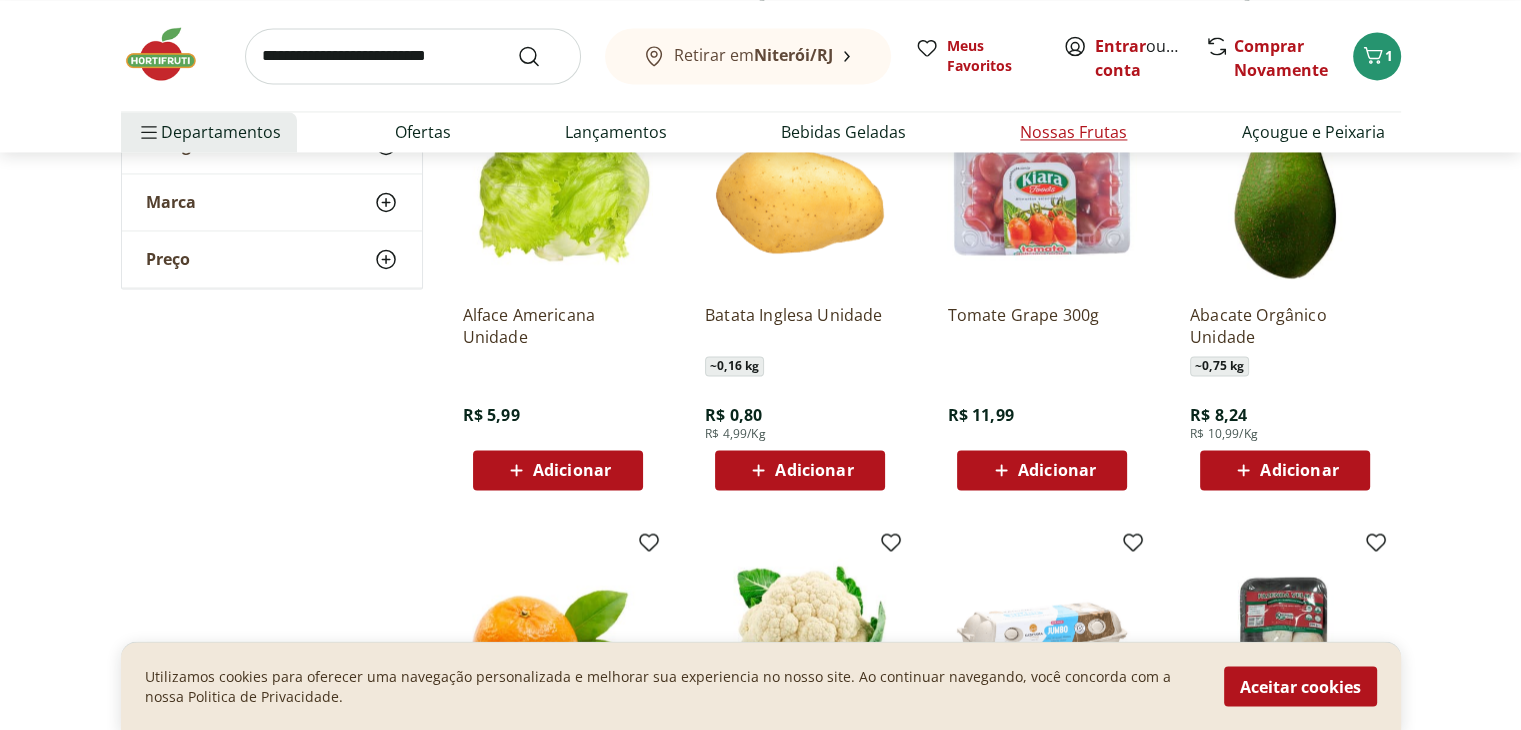 click on "Nossas Frutas" at bounding box center [1073, 132] 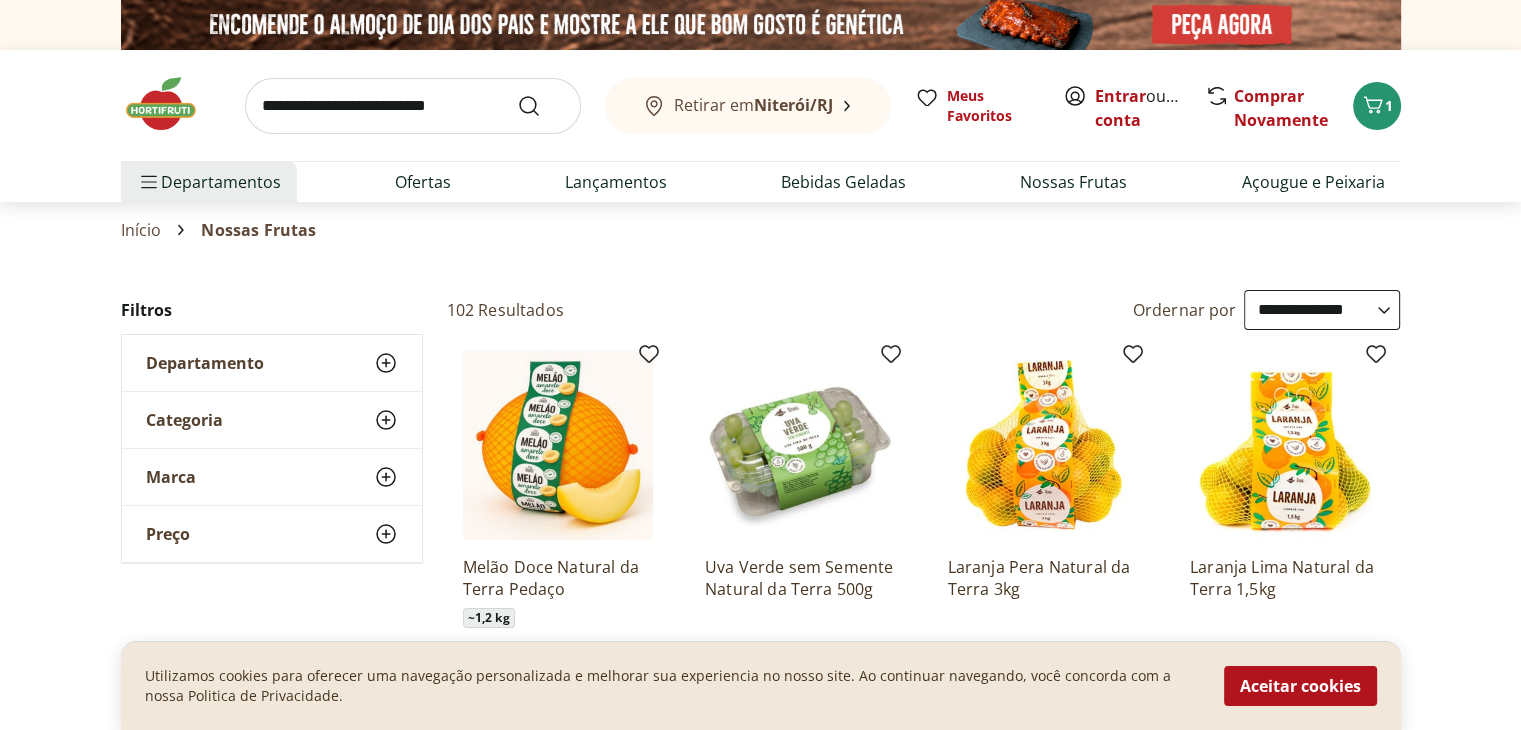click 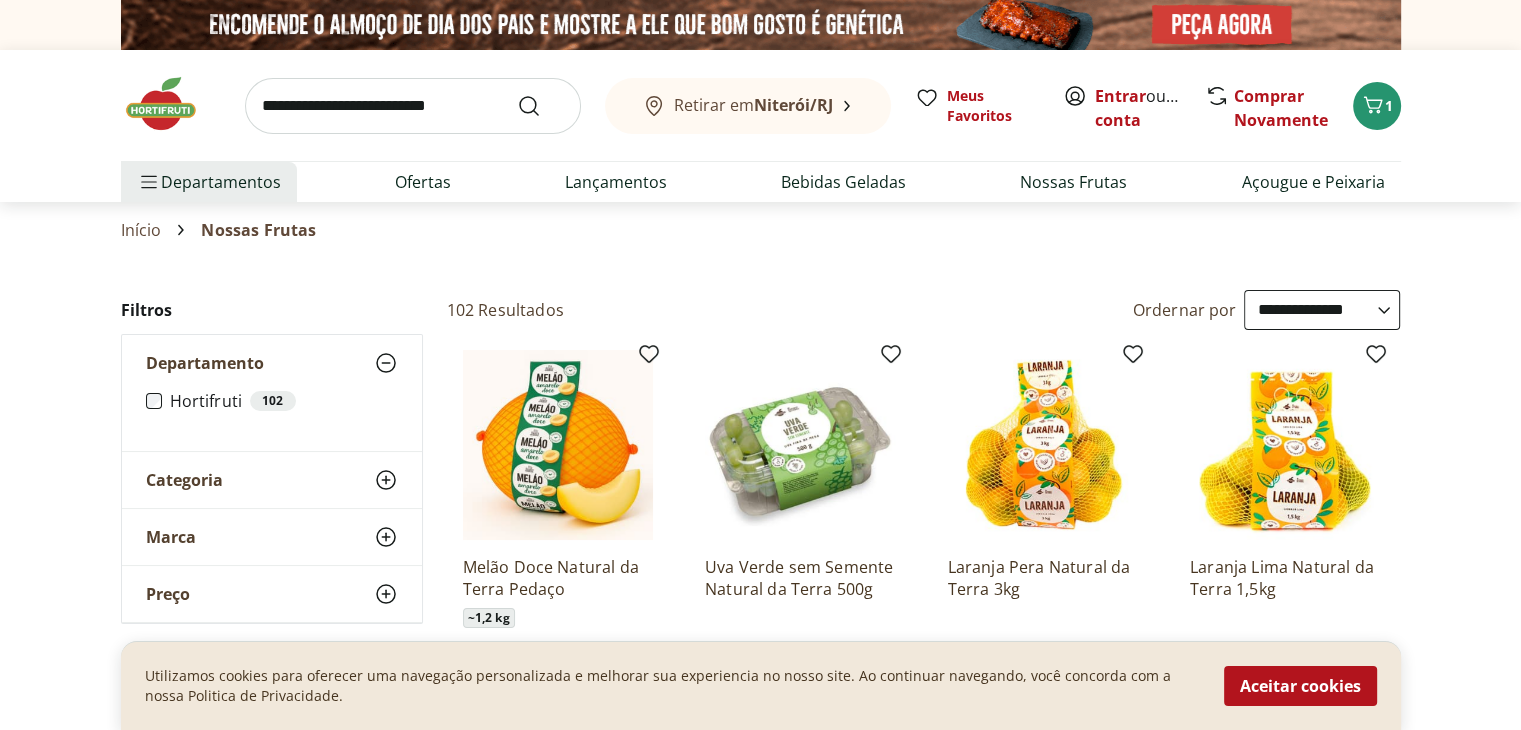 click 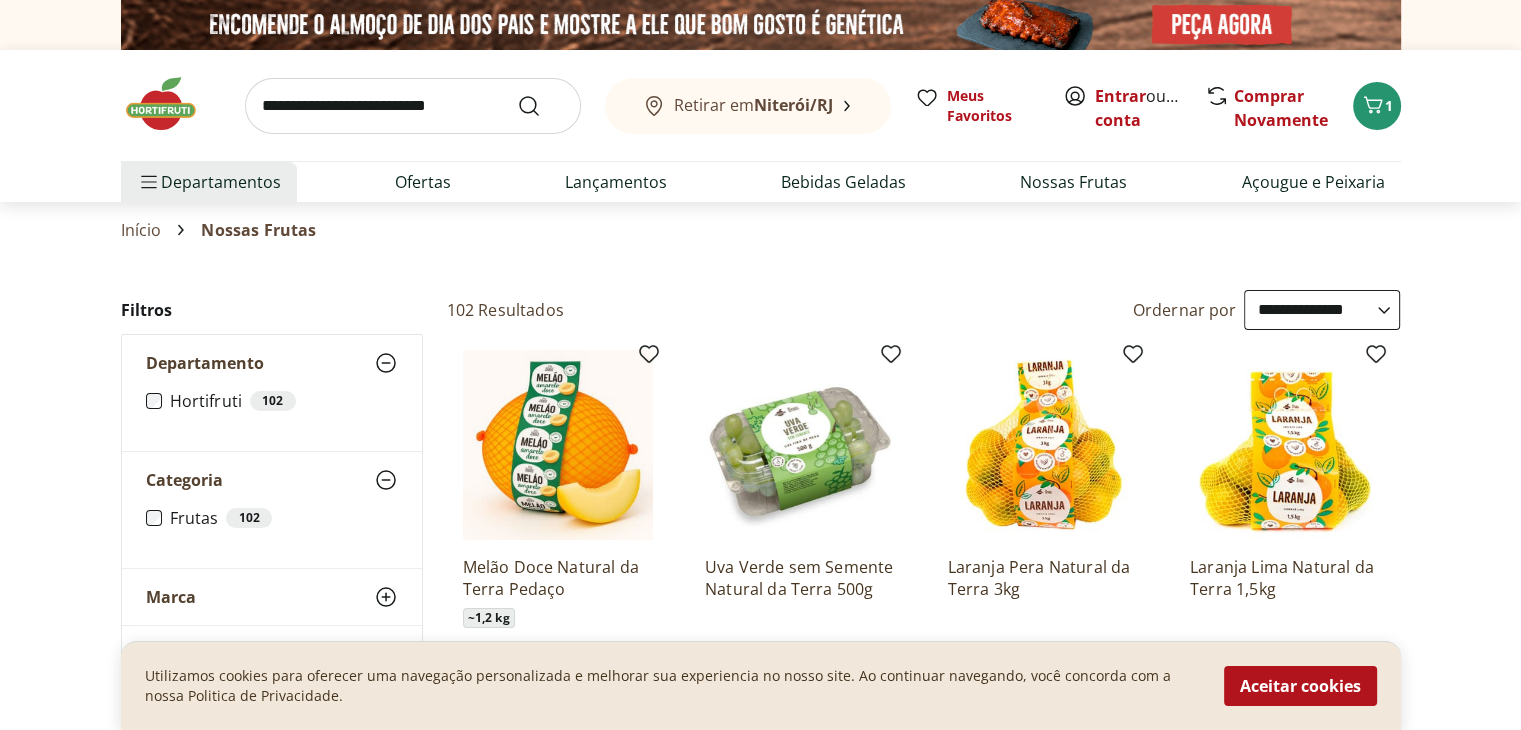 click 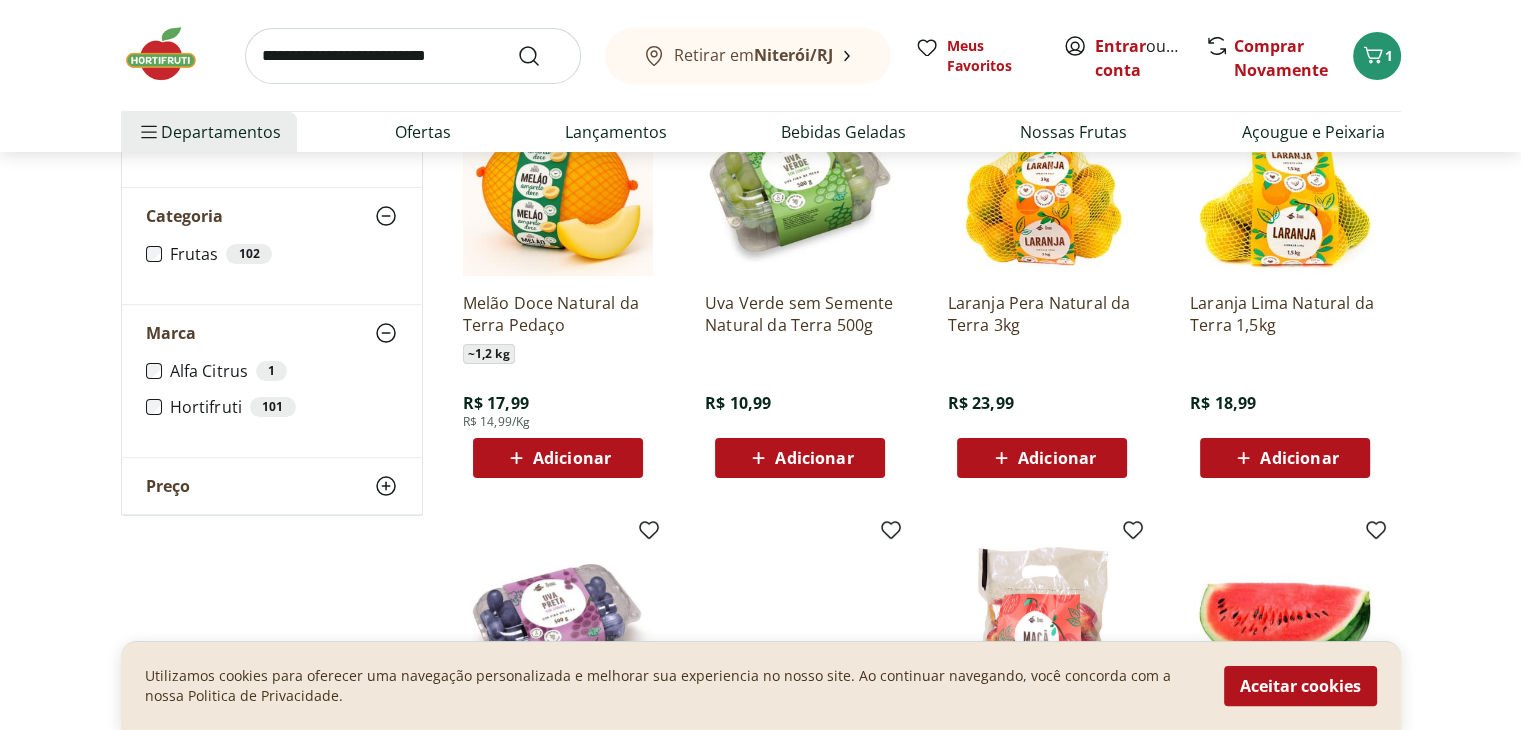 scroll, scrollTop: 300, scrollLeft: 0, axis: vertical 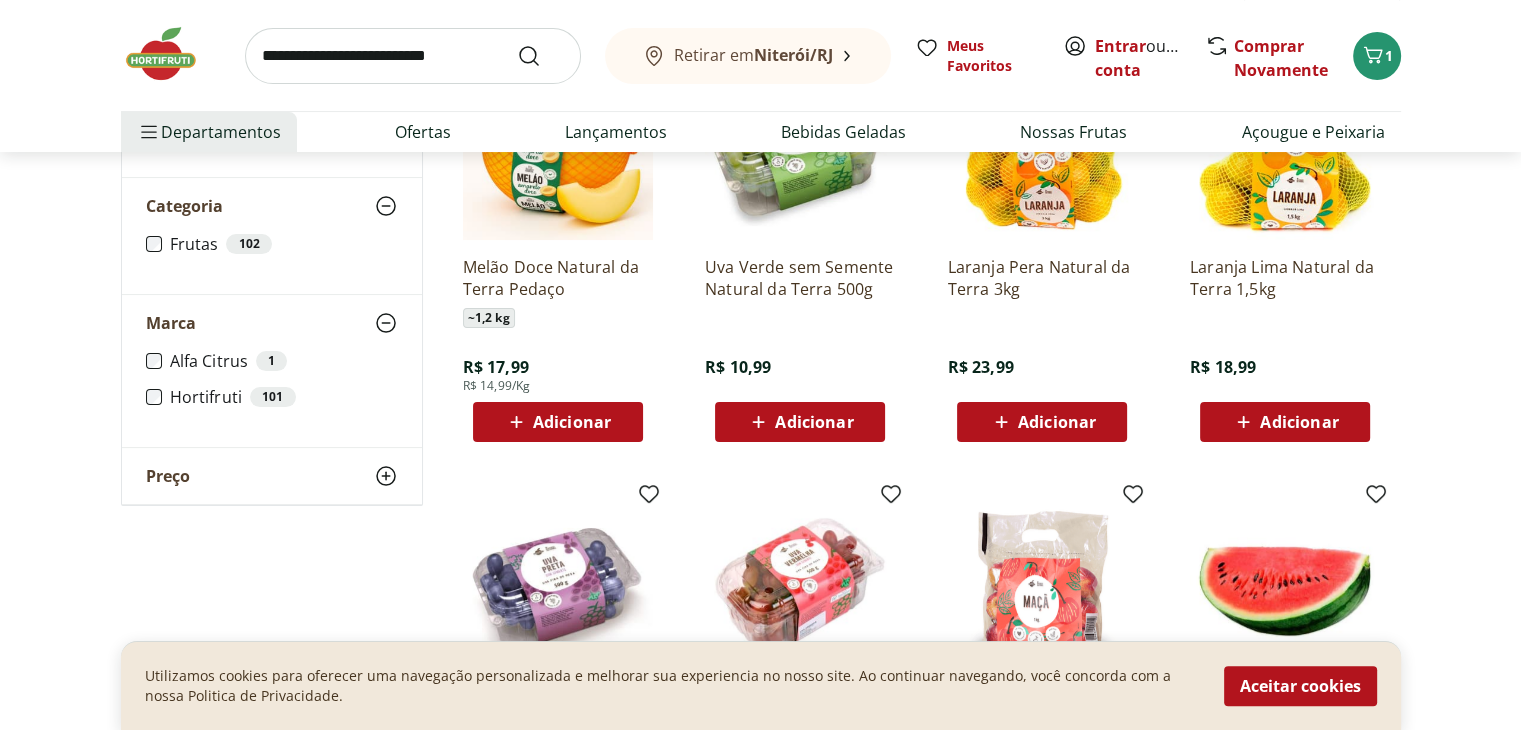 click 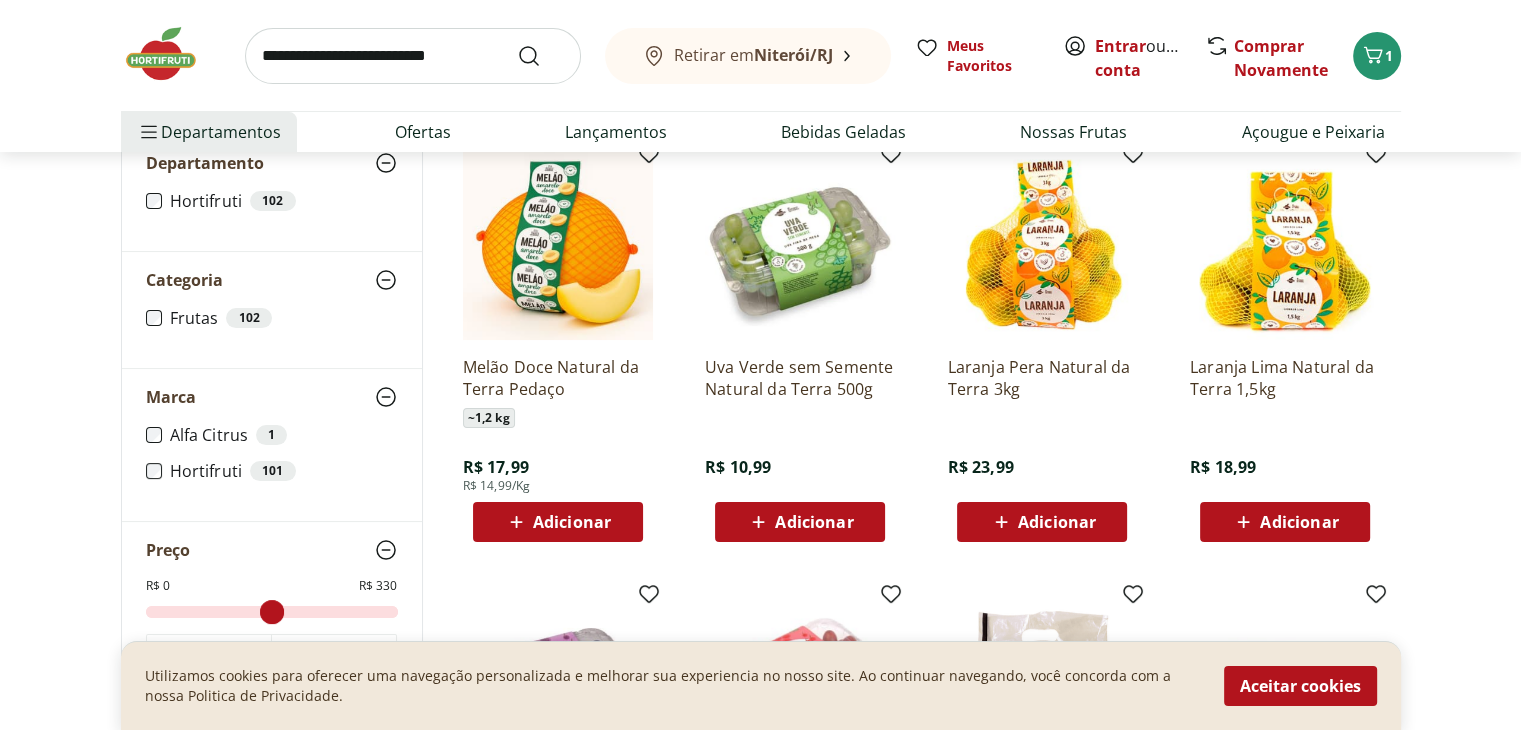 scroll, scrollTop: 0, scrollLeft: 0, axis: both 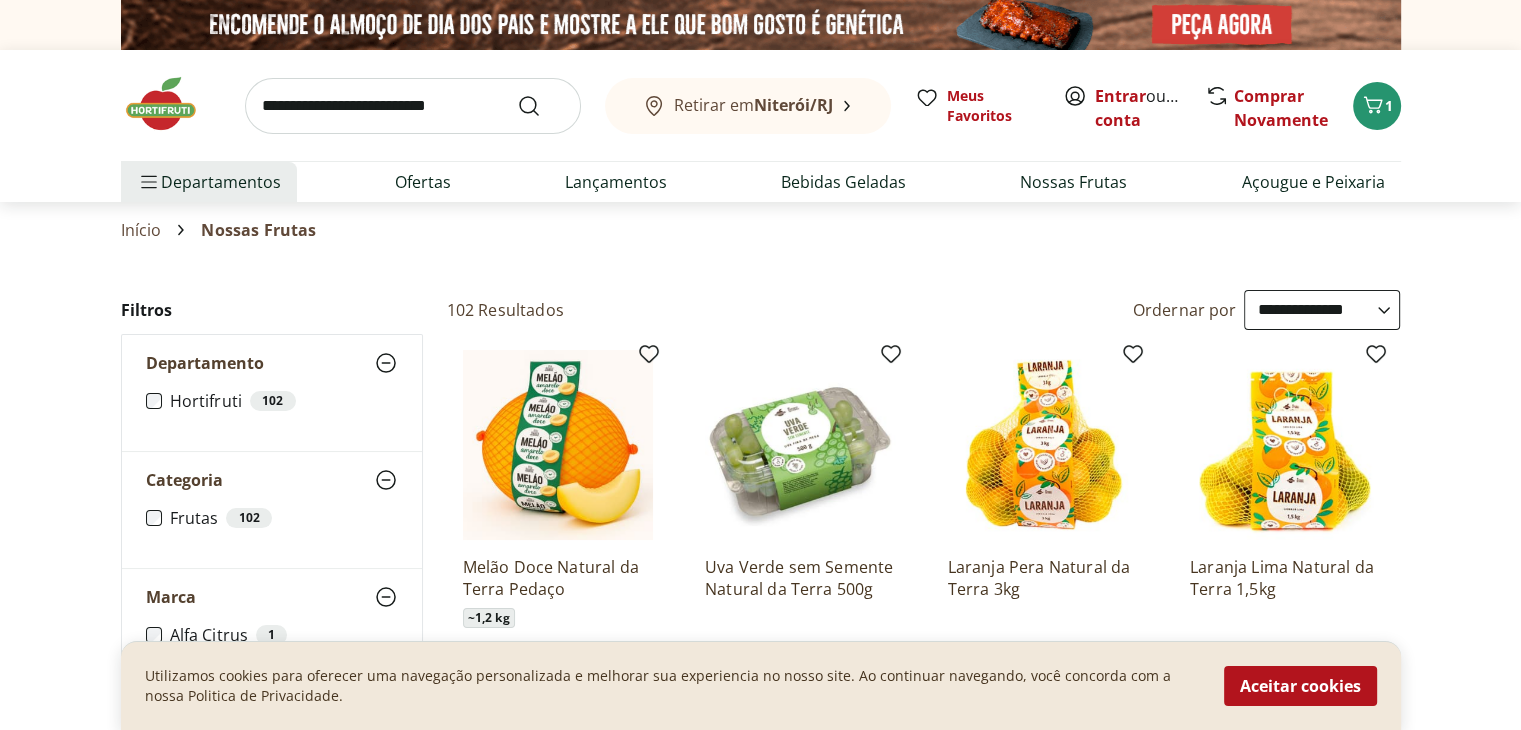 click on "**********" at bounding box center [1322, 310] 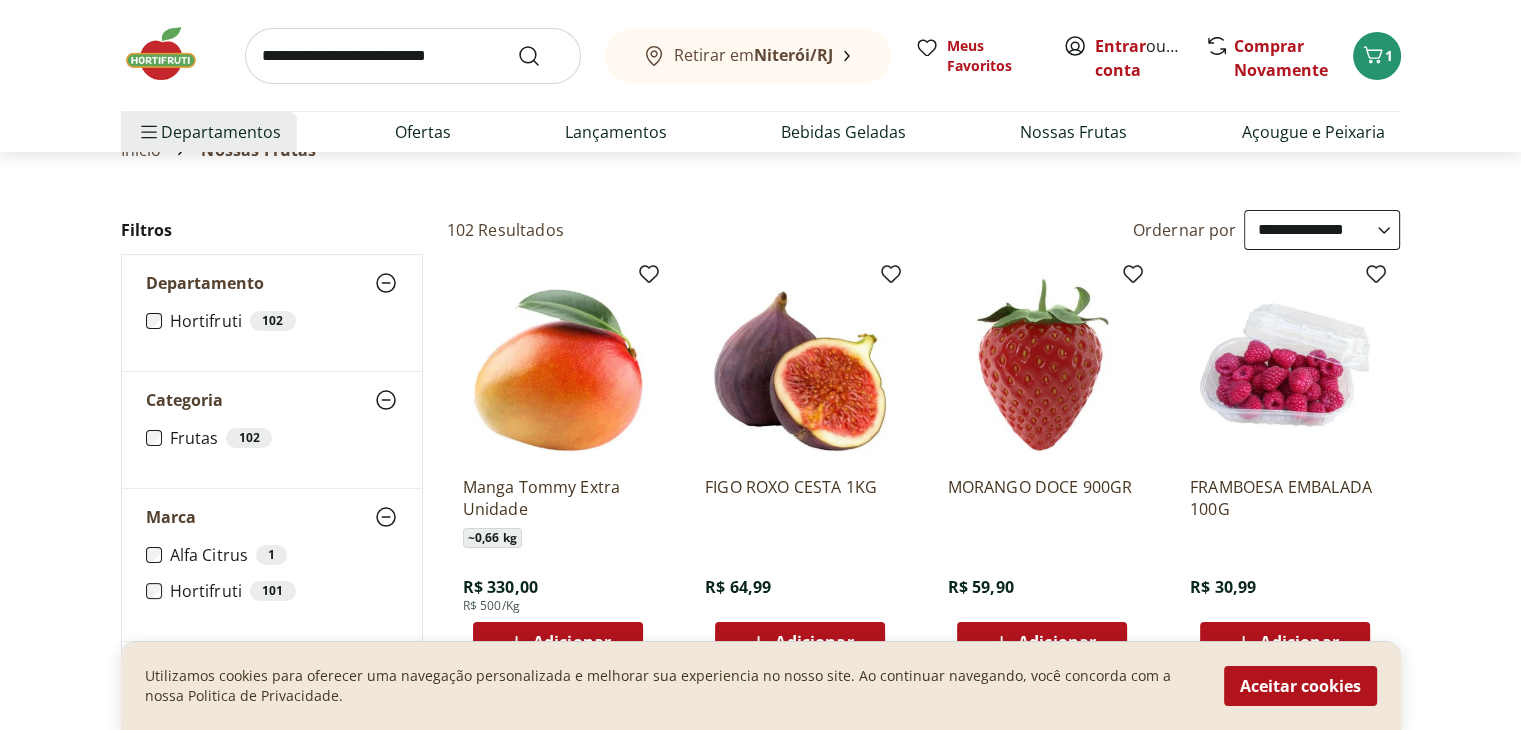 scroll, scrollTop: 0, scrollLeft: 0, axis: both 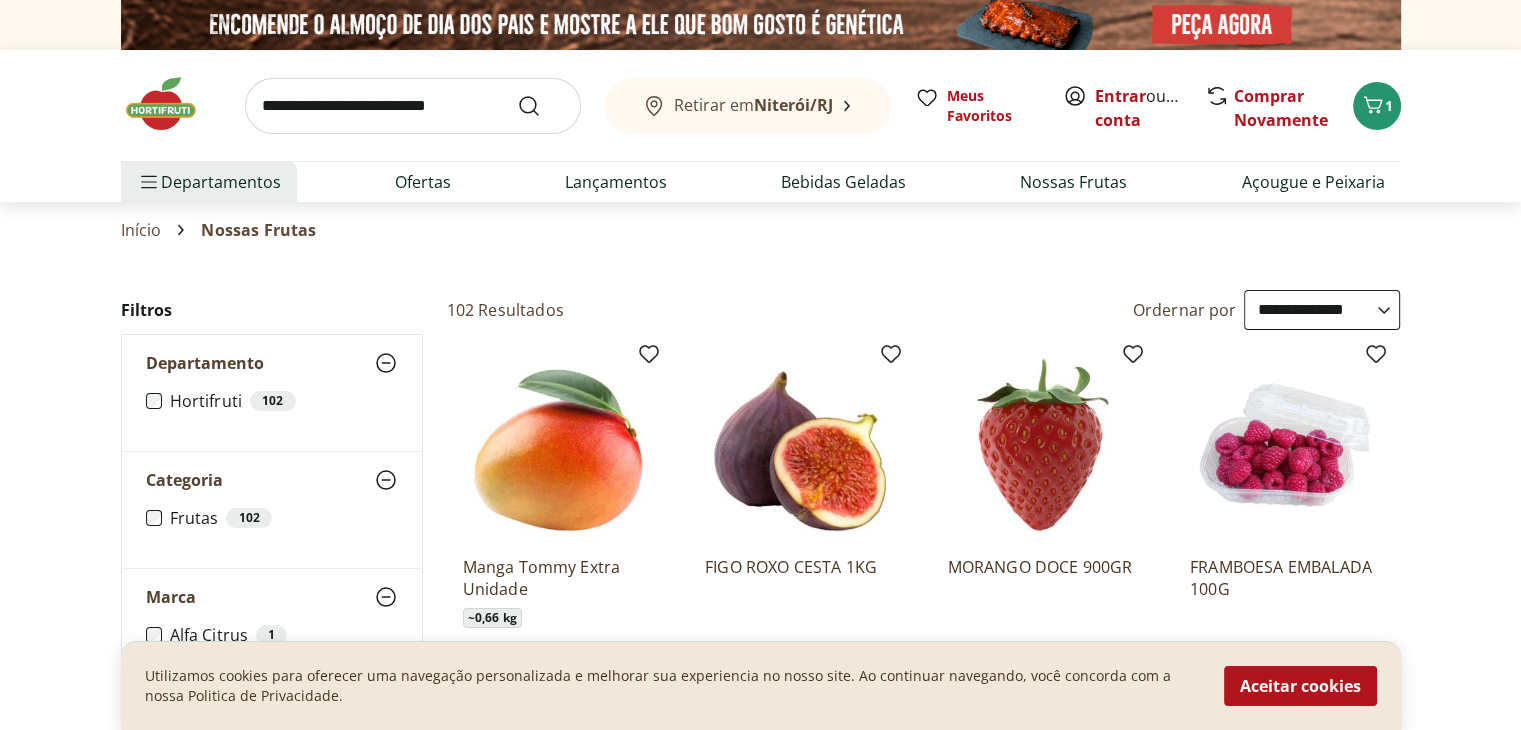 click on "**********" at bounding box center (1322, 310) 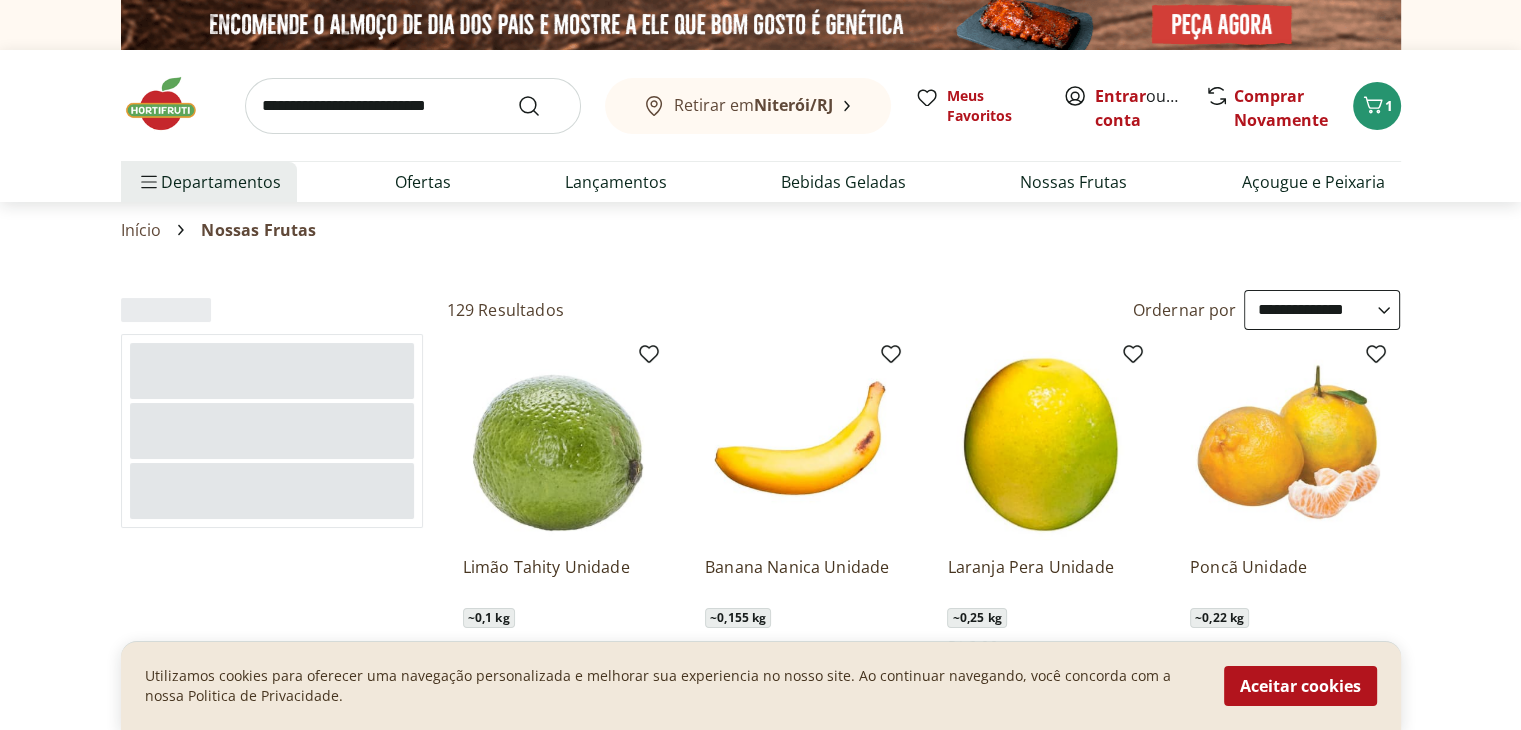 click on "**********" at bounding box center [1322, 310] 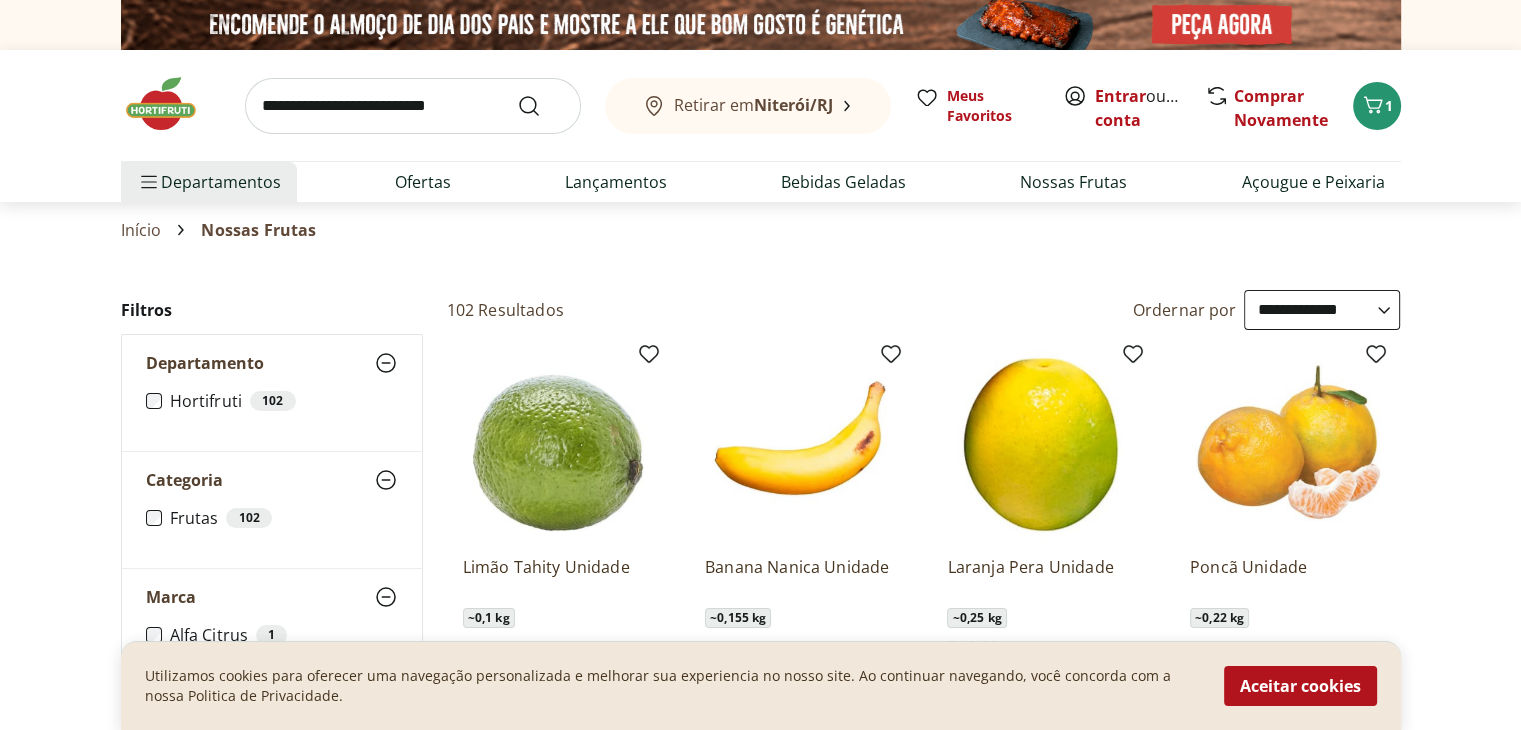 click on "**********" at bounding box center (1322, 310) 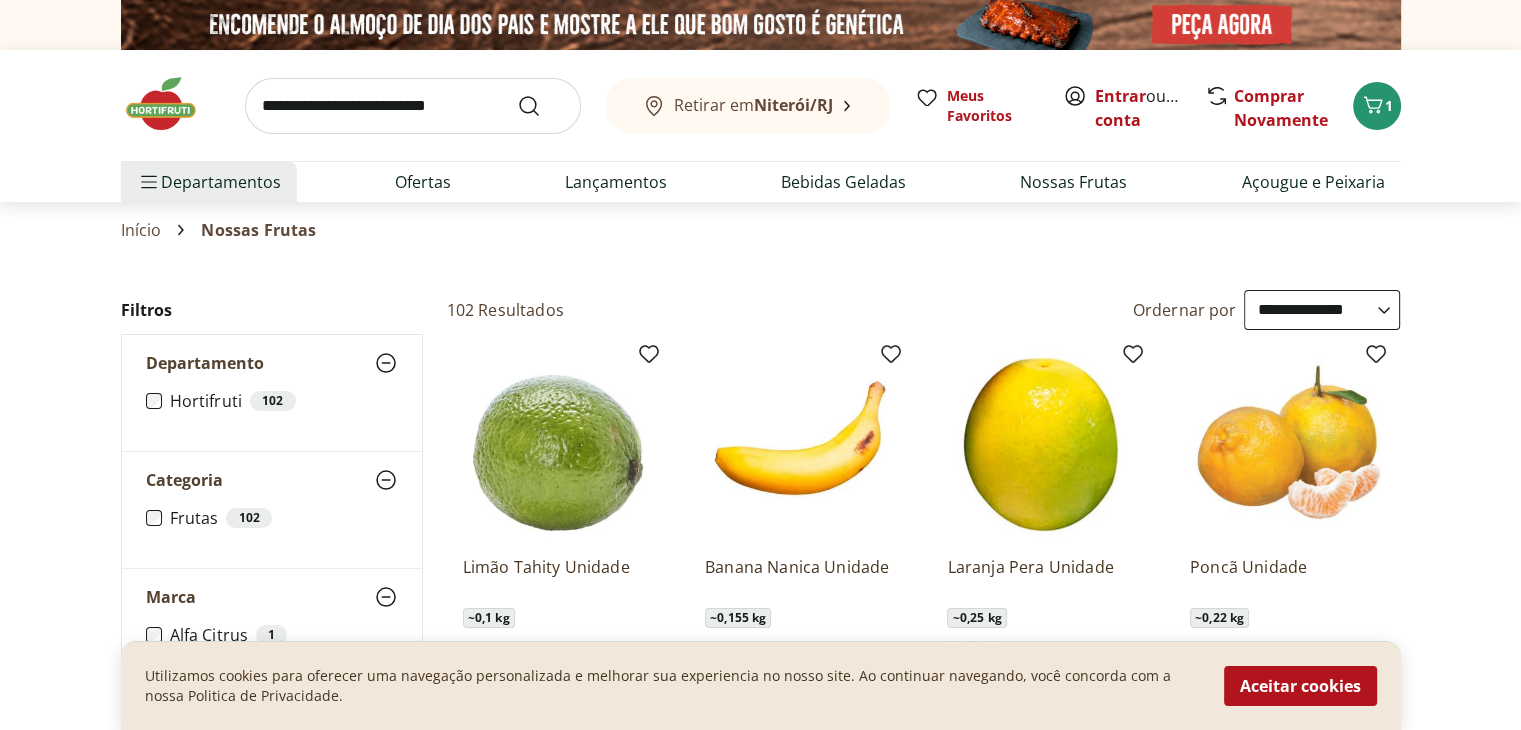 select on "**********" 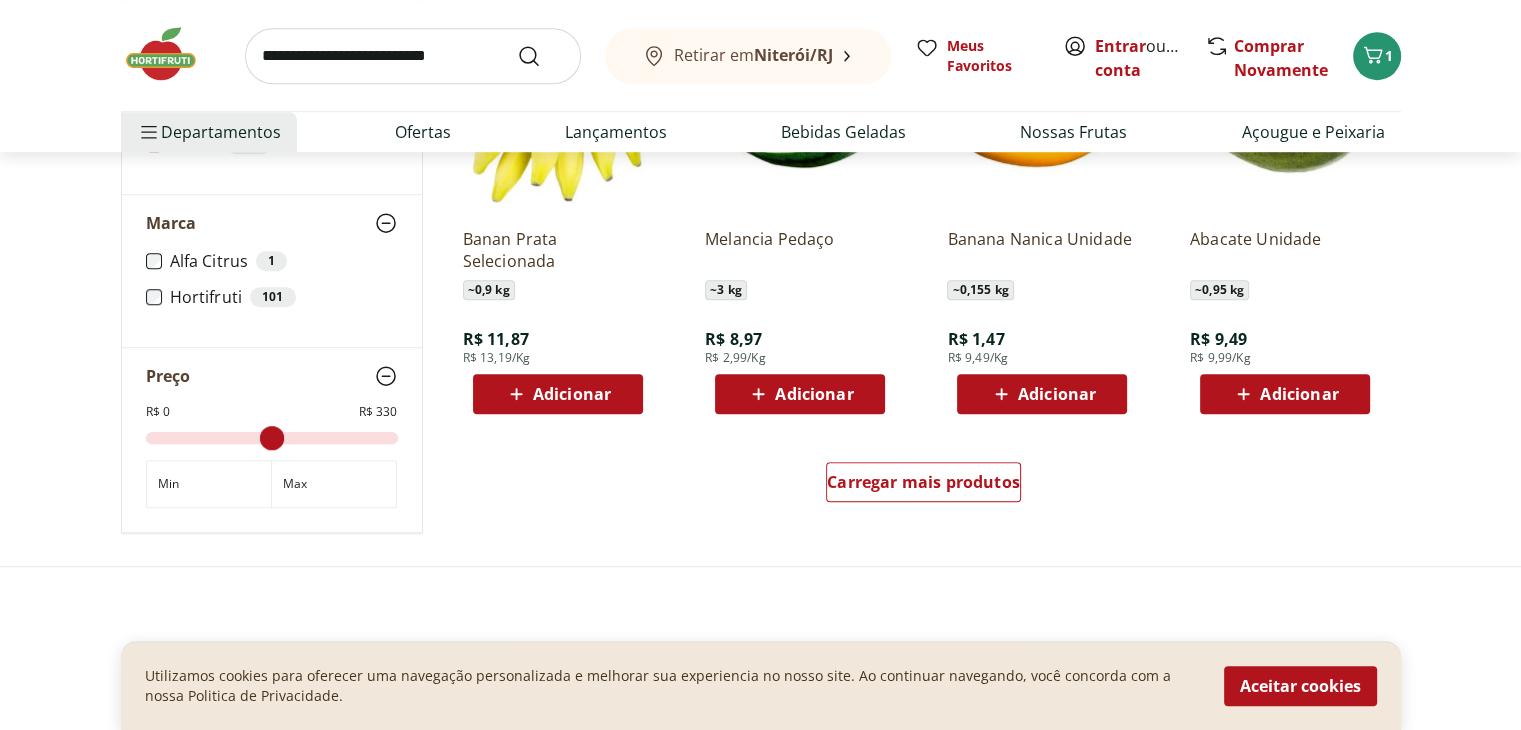 scroll, scrollTop: 1300, scrollLeft: 0, axis: vertical 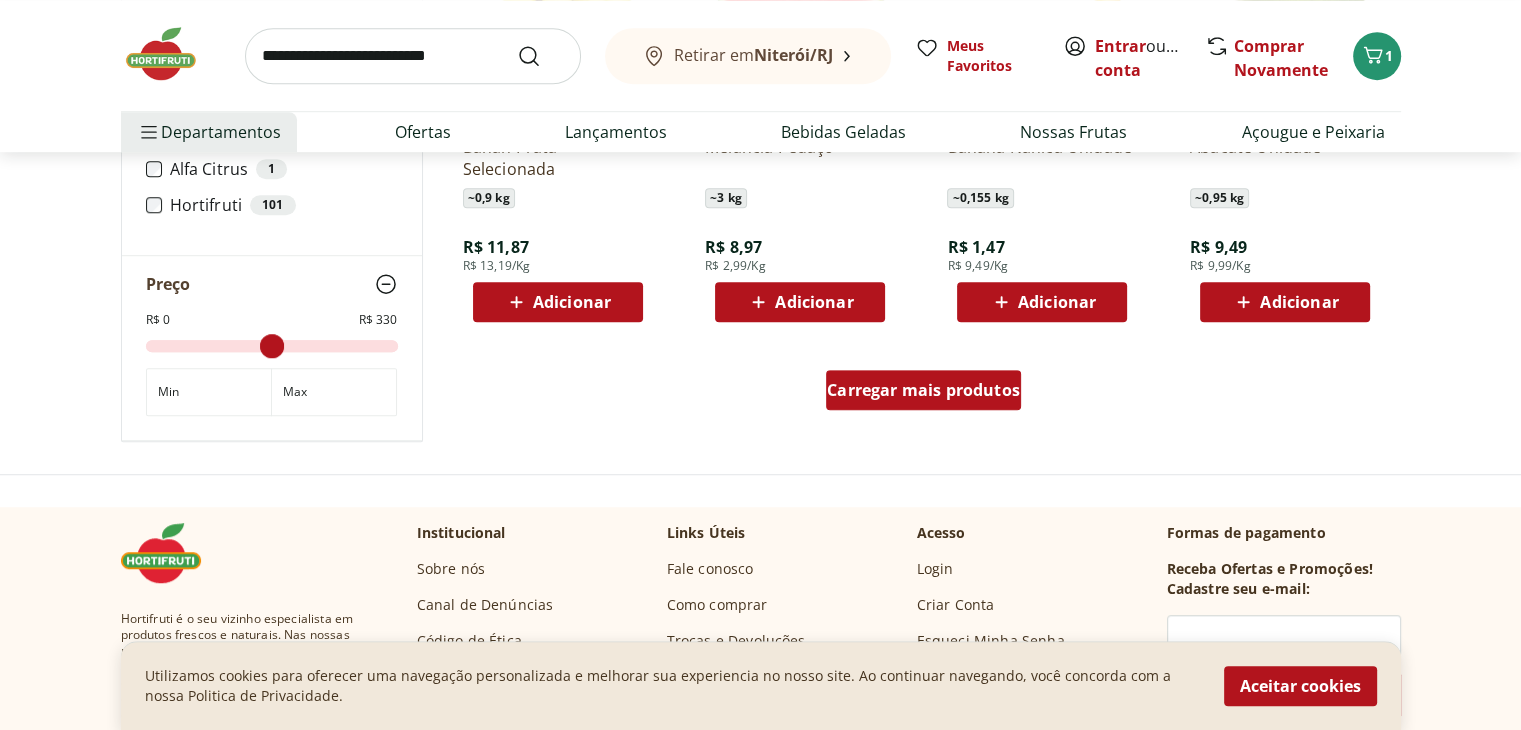 click on "Carregar mais produtos" at bounding box center (923, 390) 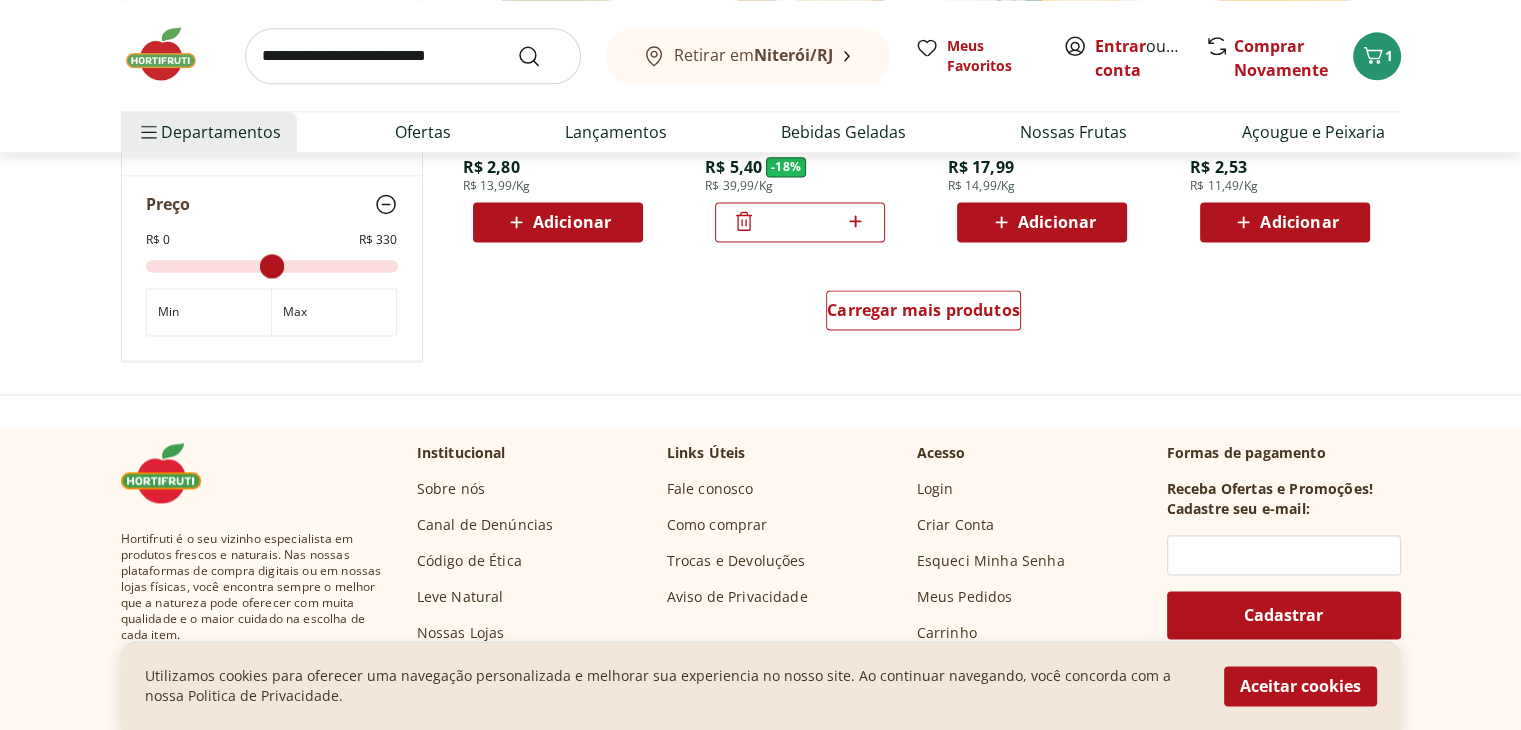scroll, scrollTop: 2800, scrollLeft: 0, axis: vertical 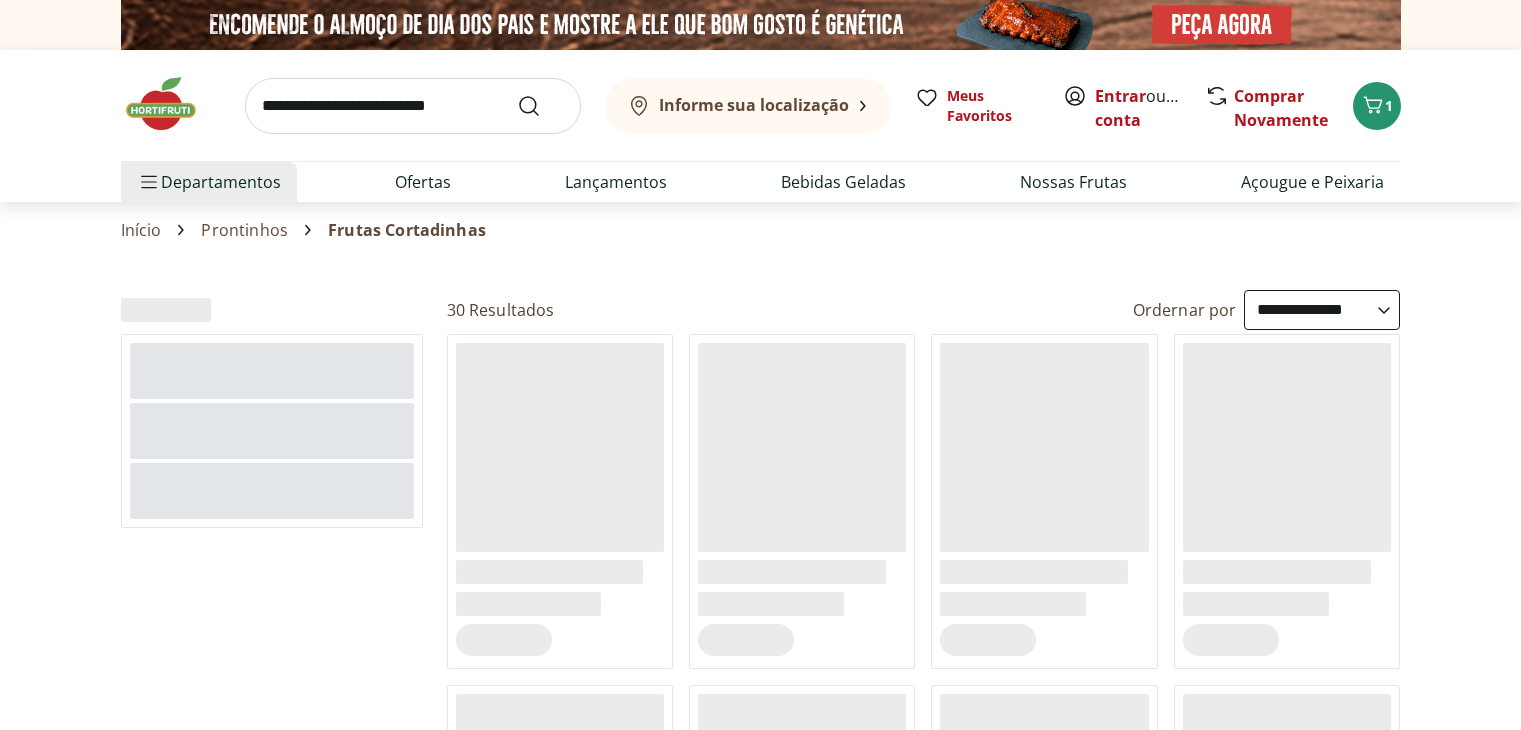 select on "**********" 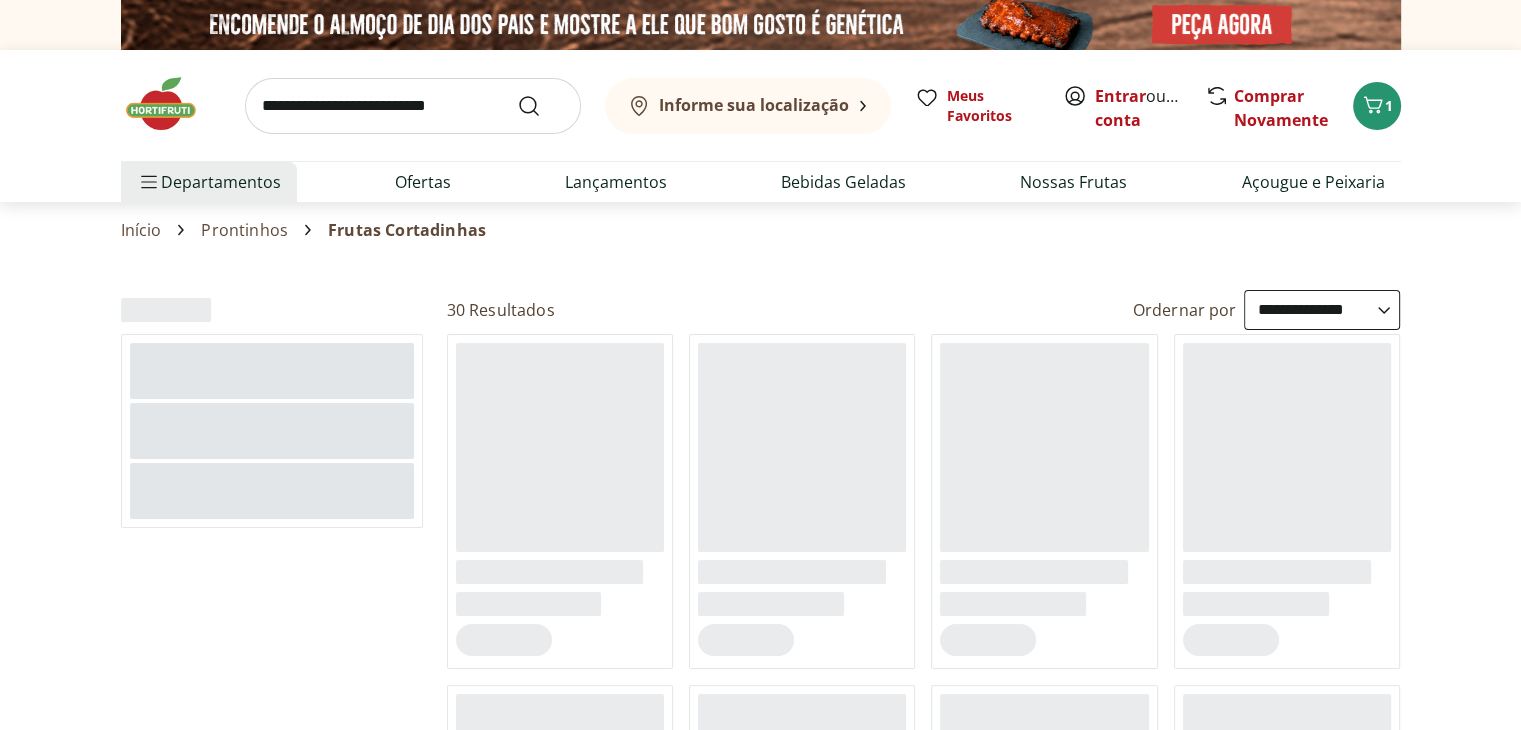 scroll, scrollTop: 0, scrollLeft: 0, axis: both 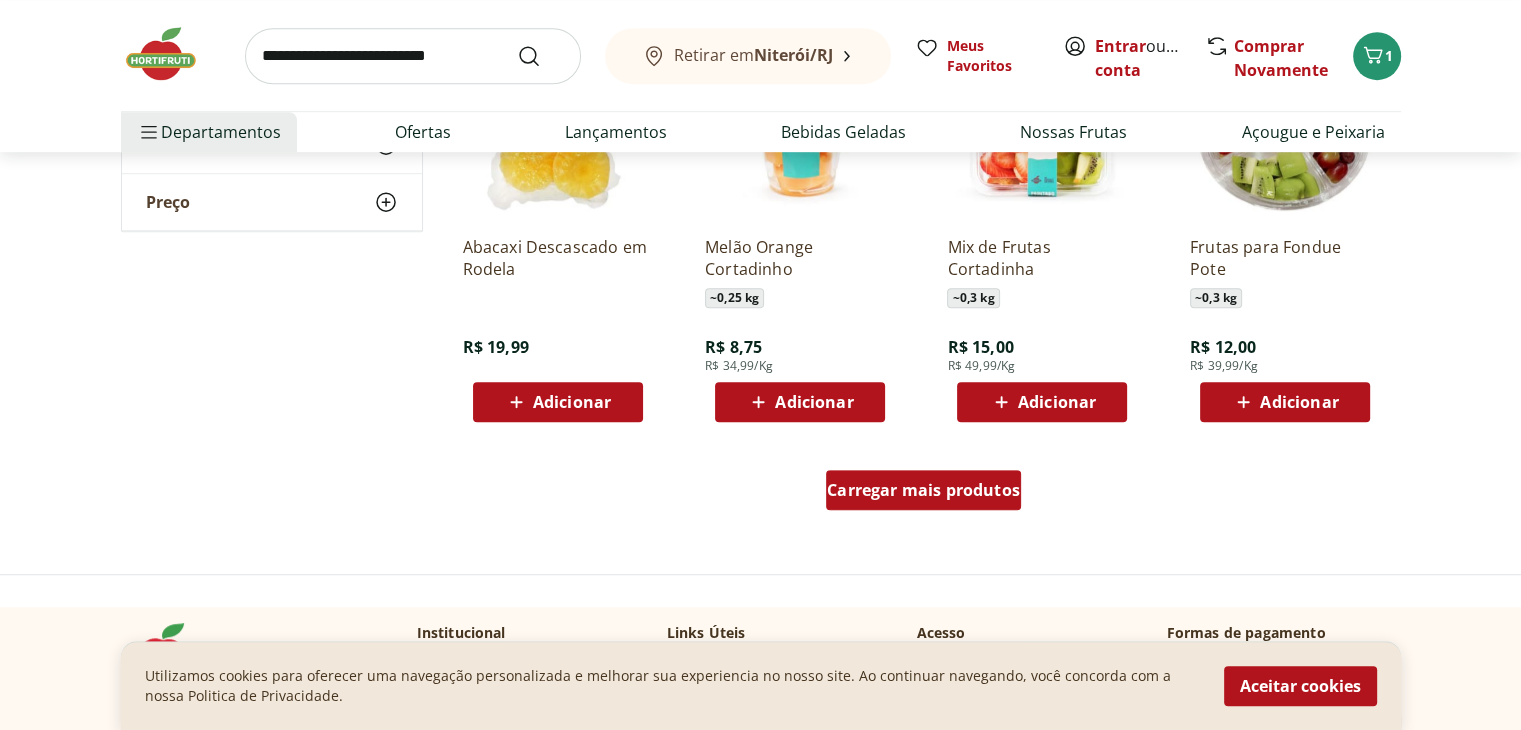 click on "Carregar mais produtos" at bounding box center [923, 490] 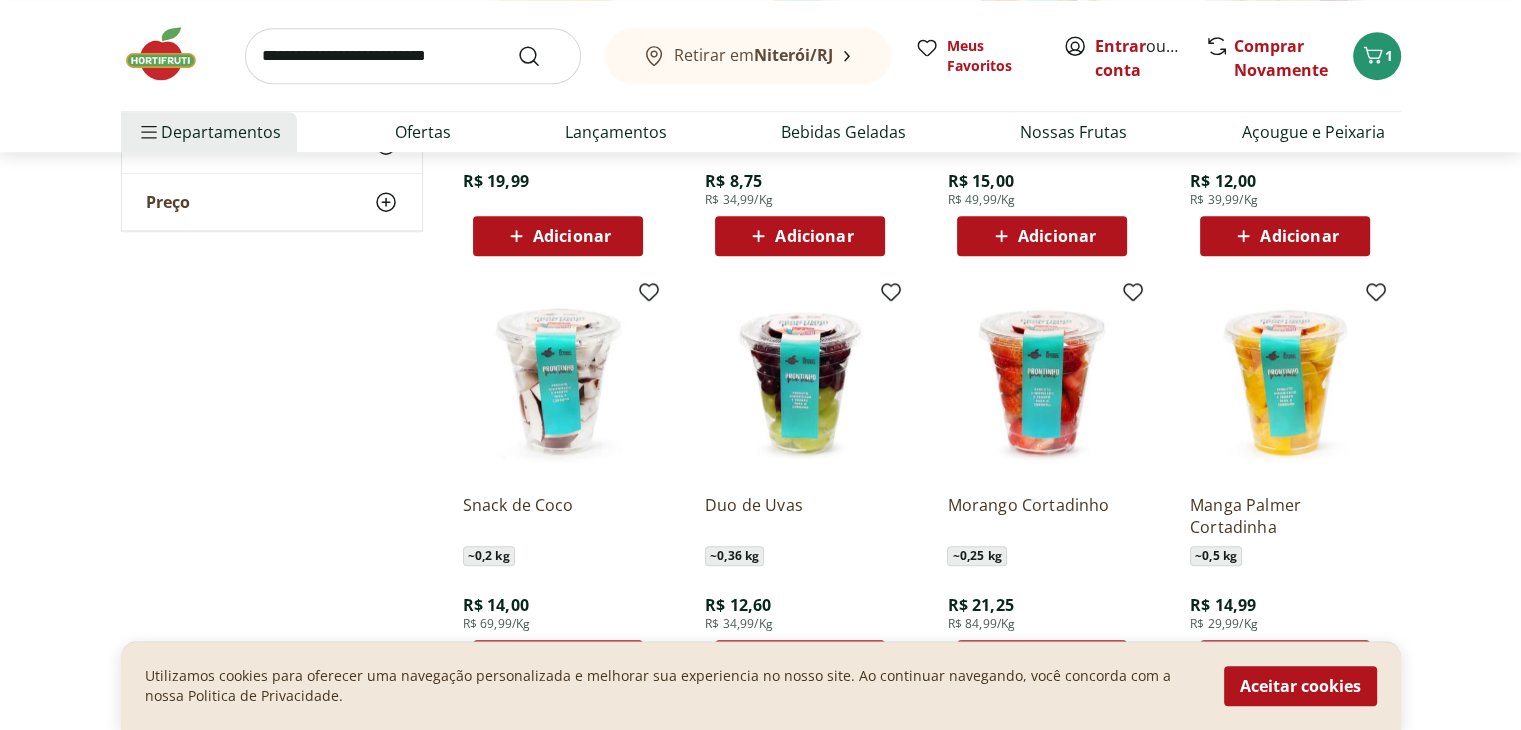 scroll, scrollTop: 1400, scrollLeft: 0, axis: vertical 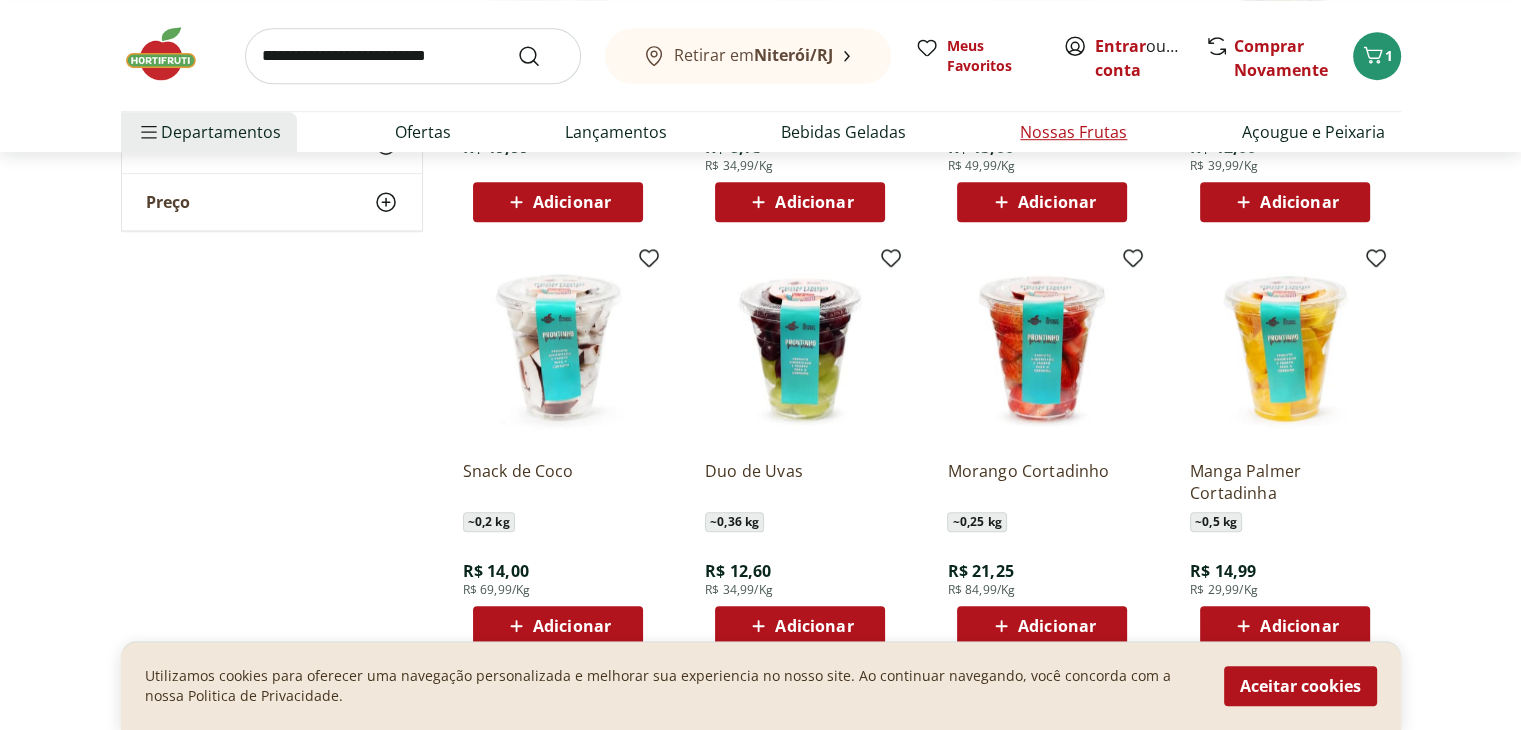 click on "Nossas Frutas" at bounding box center [1073, 132] 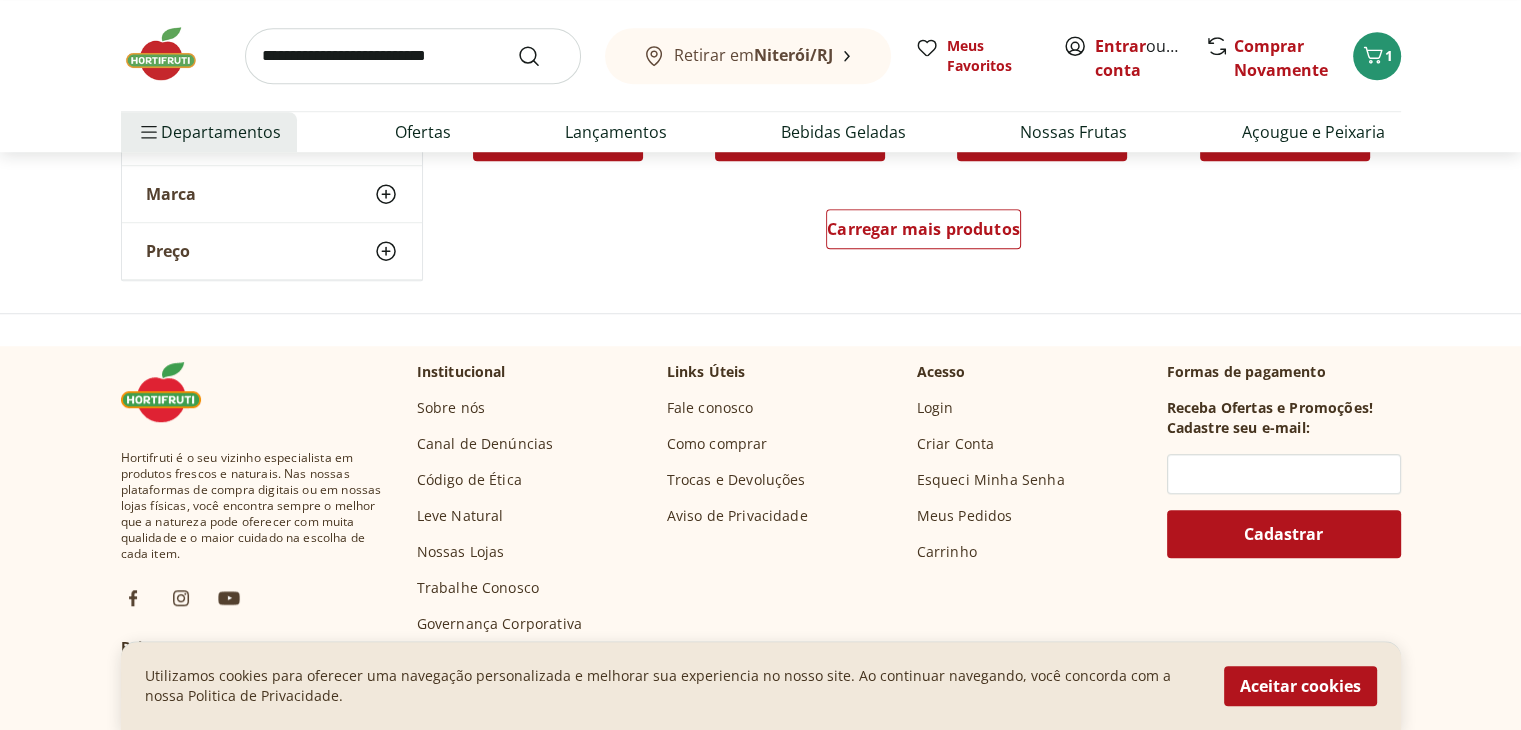scroll, scrollTop: 1500, scrollLeft: 0, axis: vertical 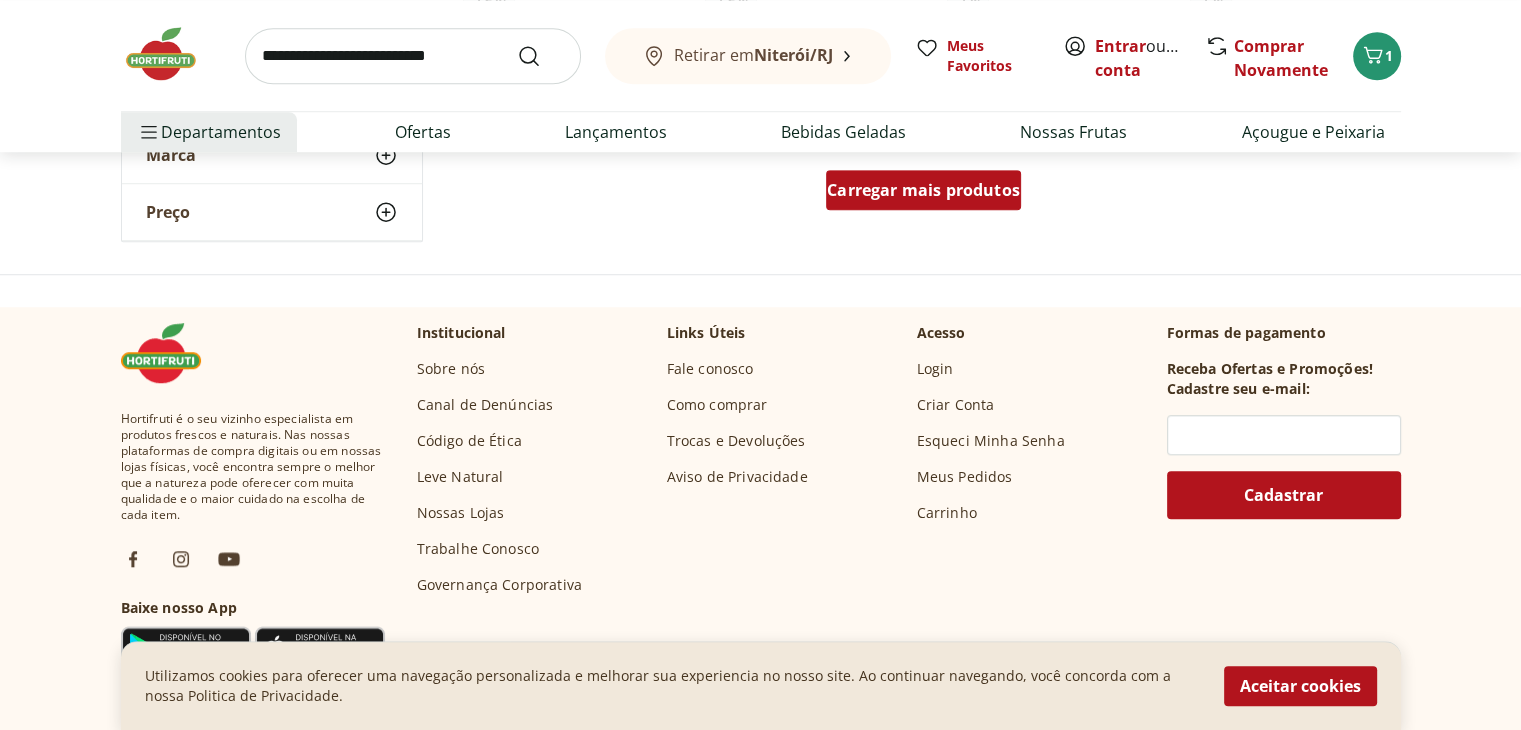 click on "Carregar mais produtos" at bounding box center [923, 190] 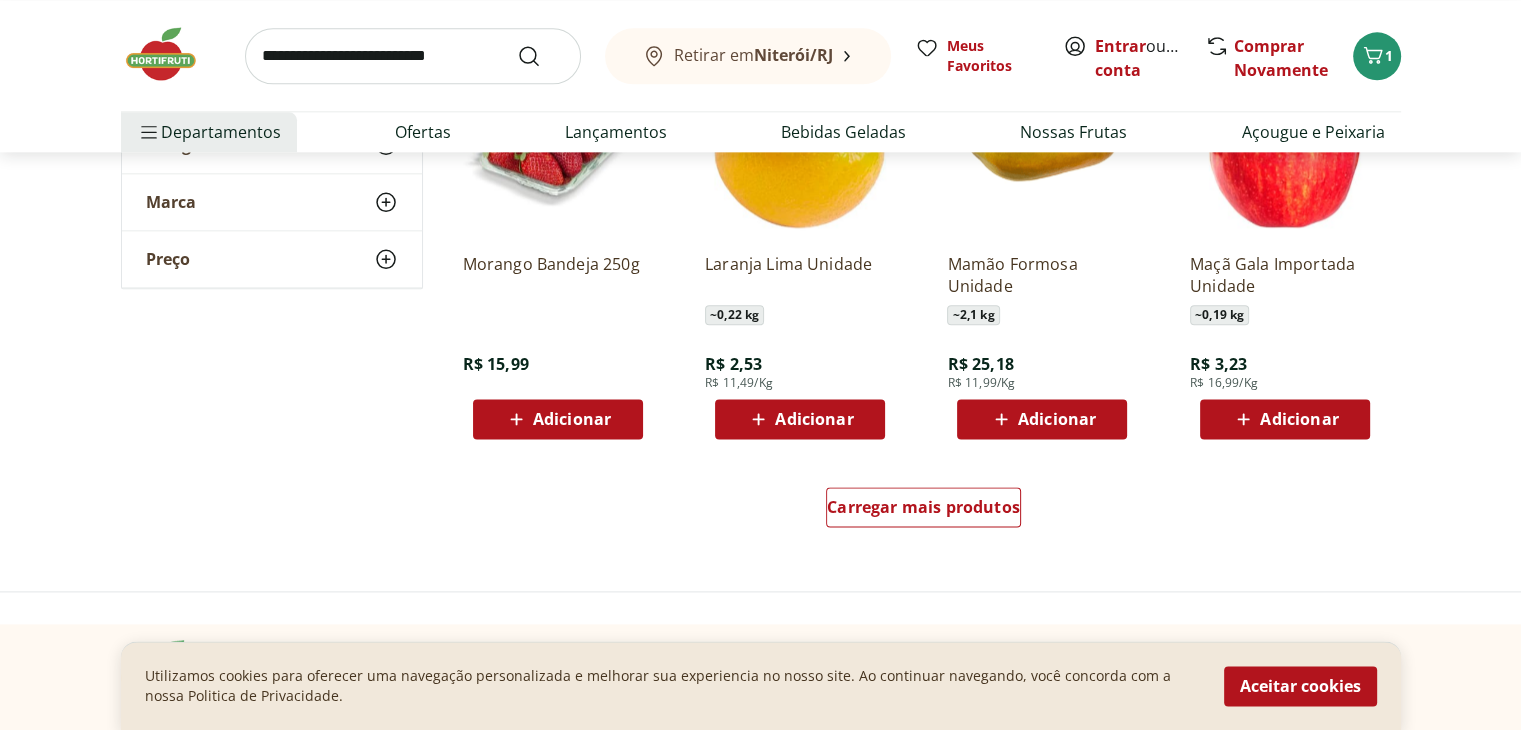 scroll, scrollTop: 2500, scrollLeft: 0, axis: vertical 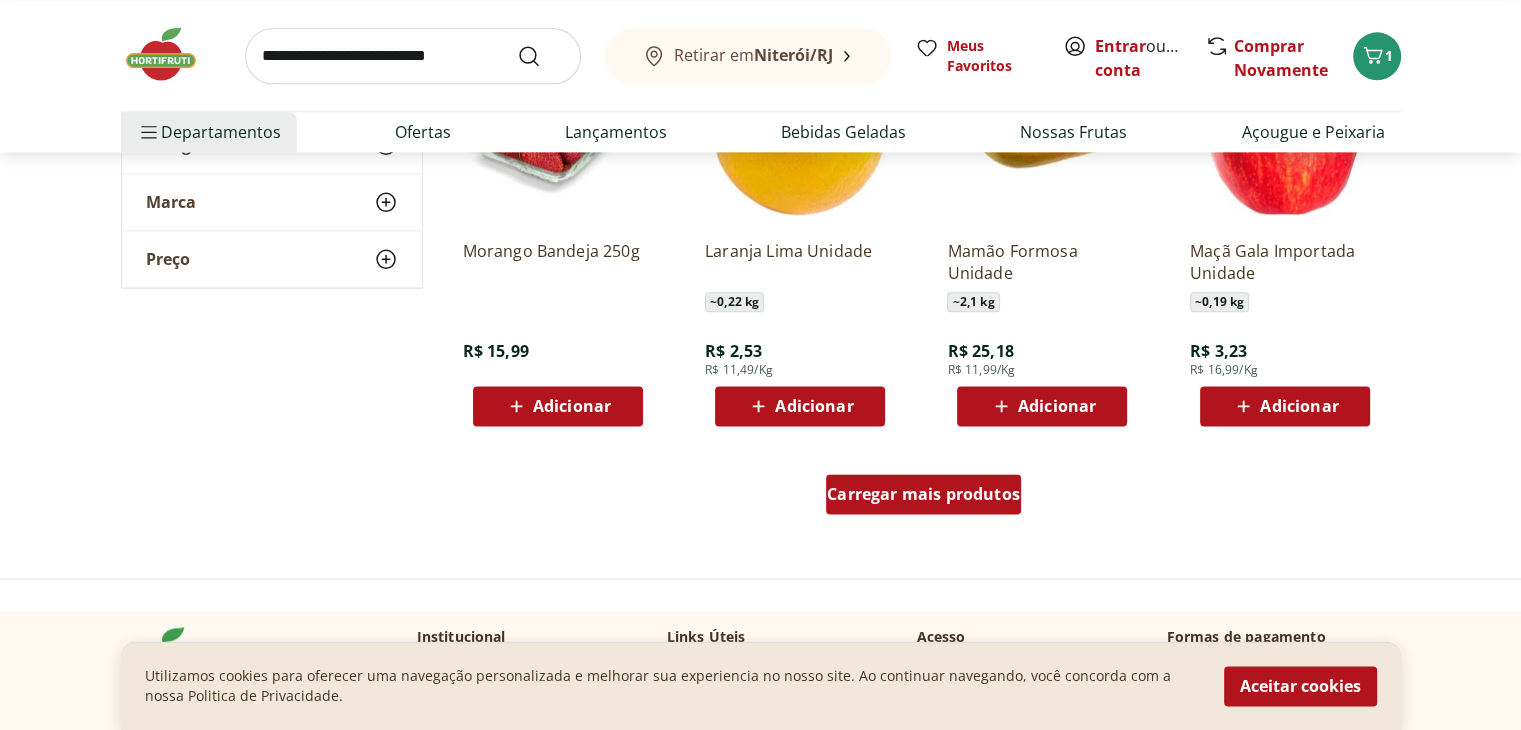 click on "Carregar mais produtos" at bounding box center (923, 494) 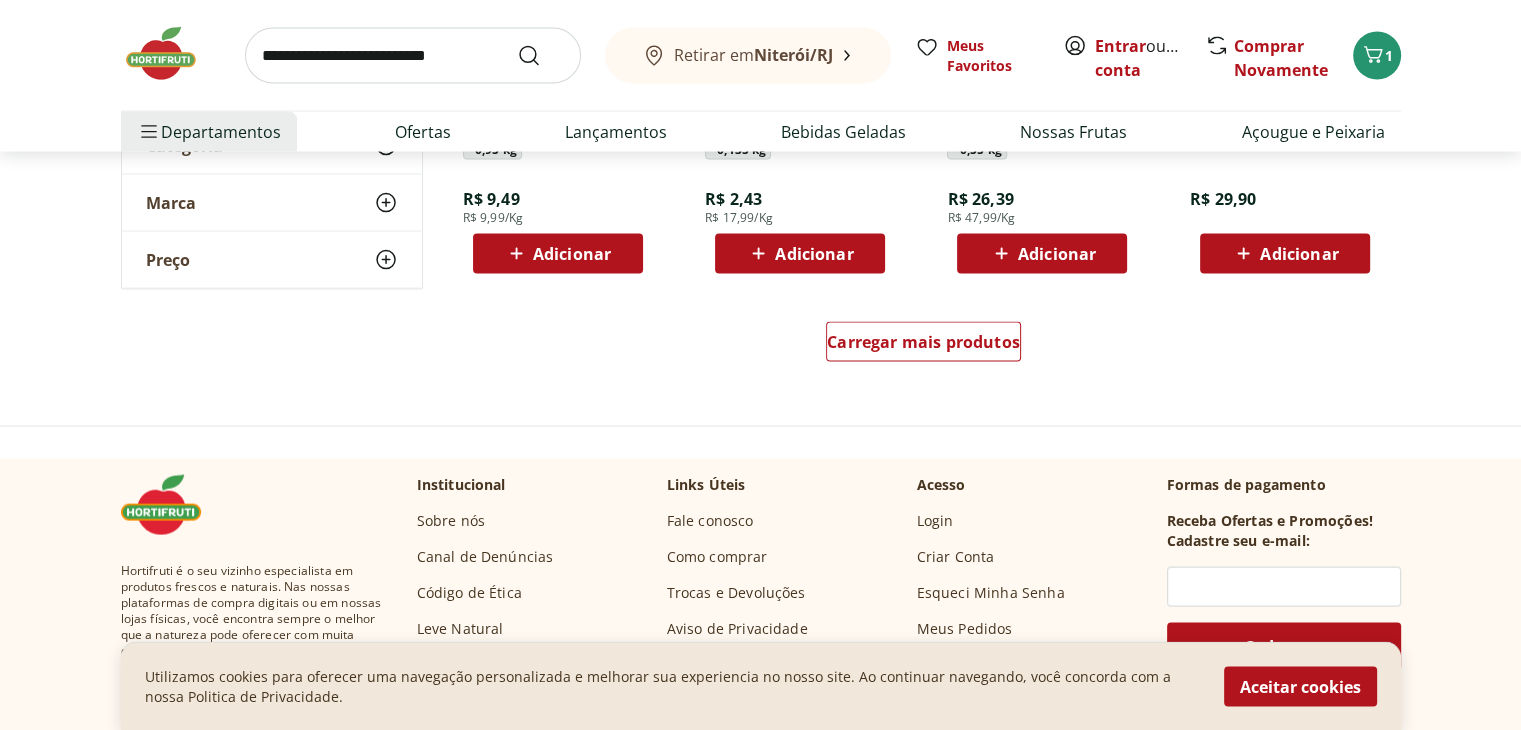 scroll, scrollTop: 4000, scrollLeft: 0, axis: vertical 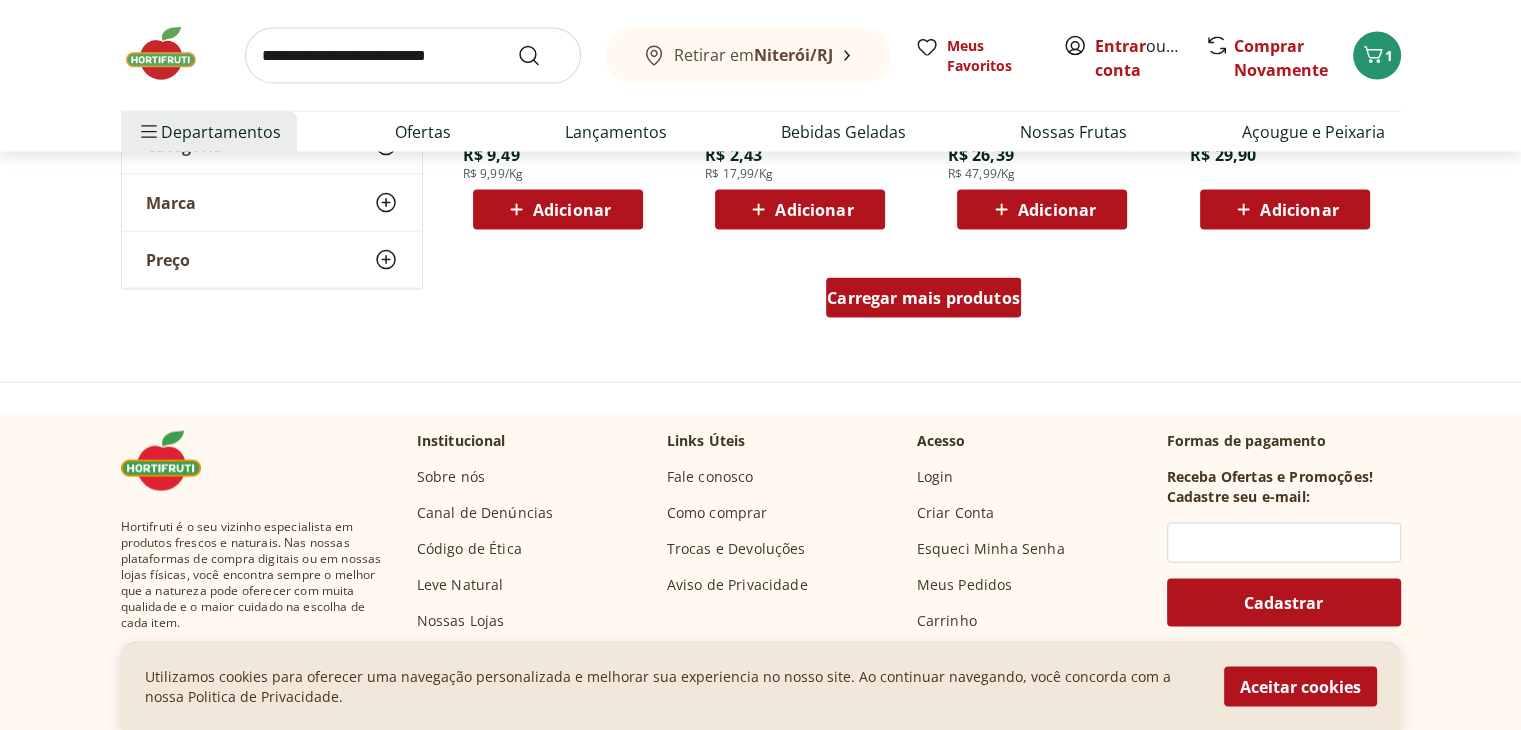 click on "Carregar mais produtos" at bounding box center (923, 298) 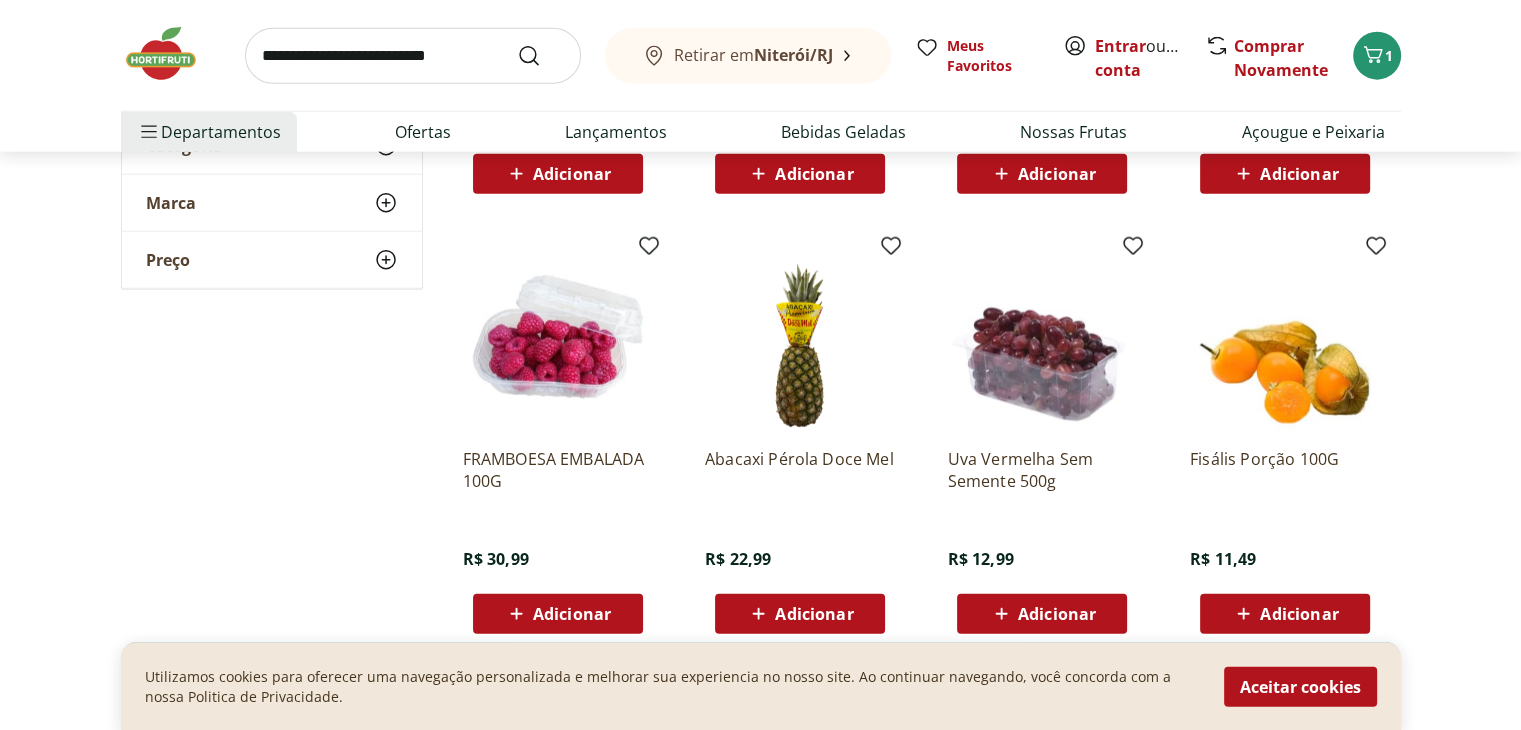 scroll, scrollTop: 5300, scrollLeft: 0, axis: vertical 